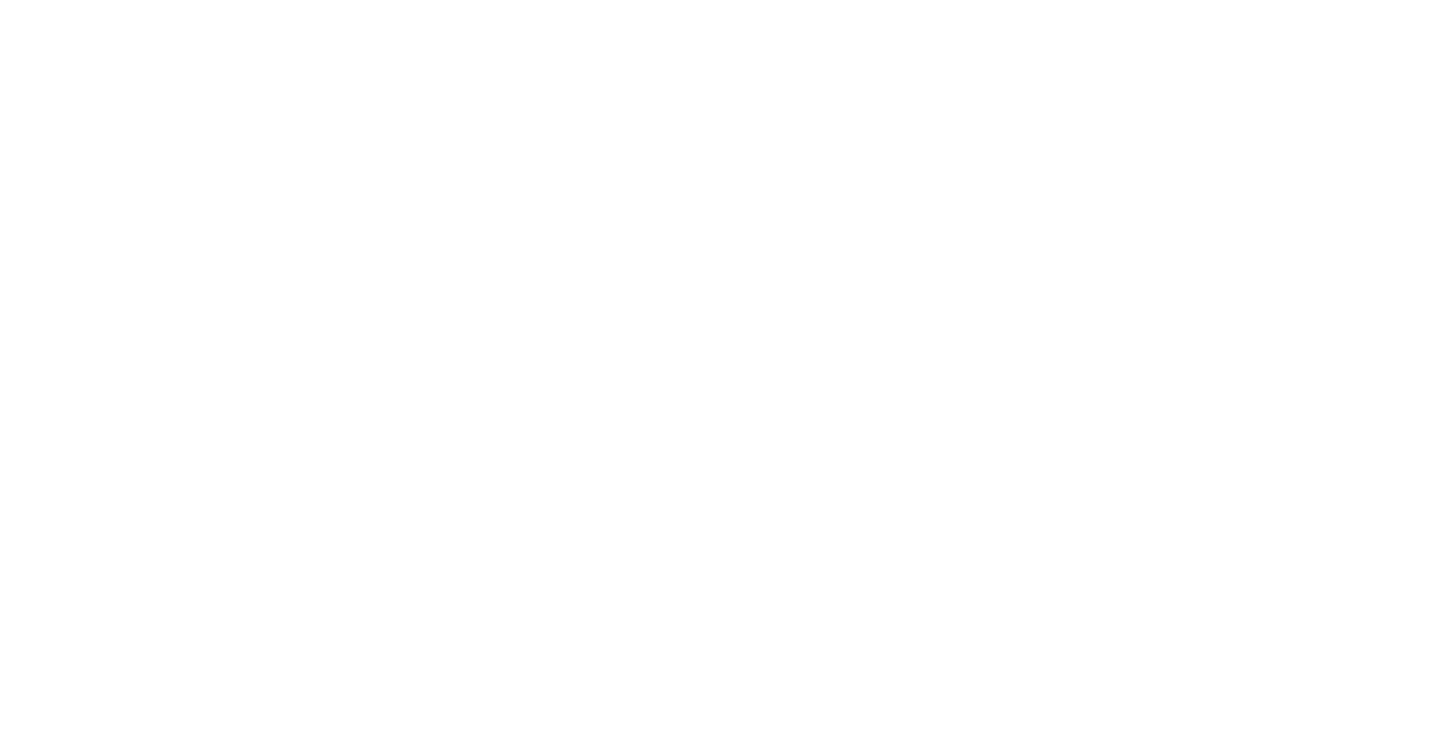 scroll, scrollTop: 0, scrollLeft: 0, axis: both 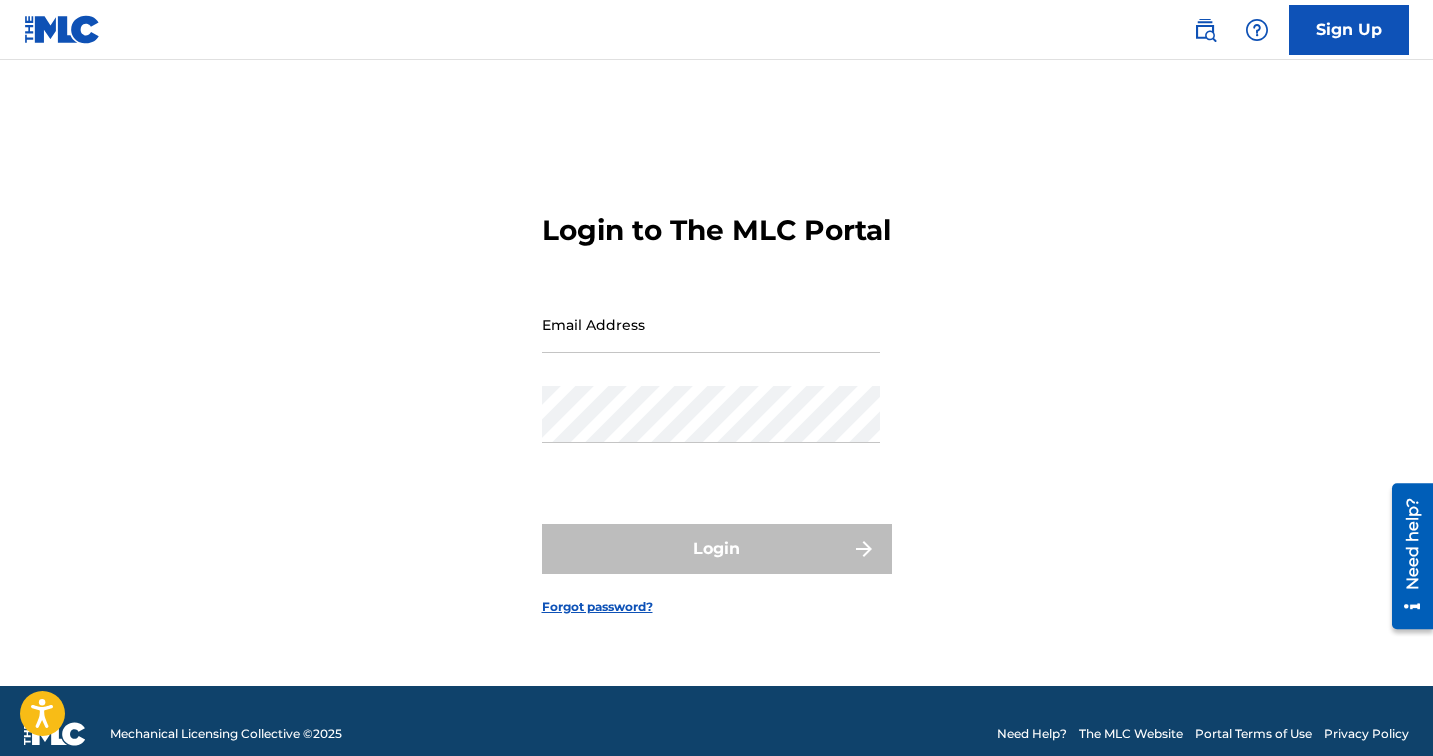 click on "Email Address" at bounding box center (711, 324) 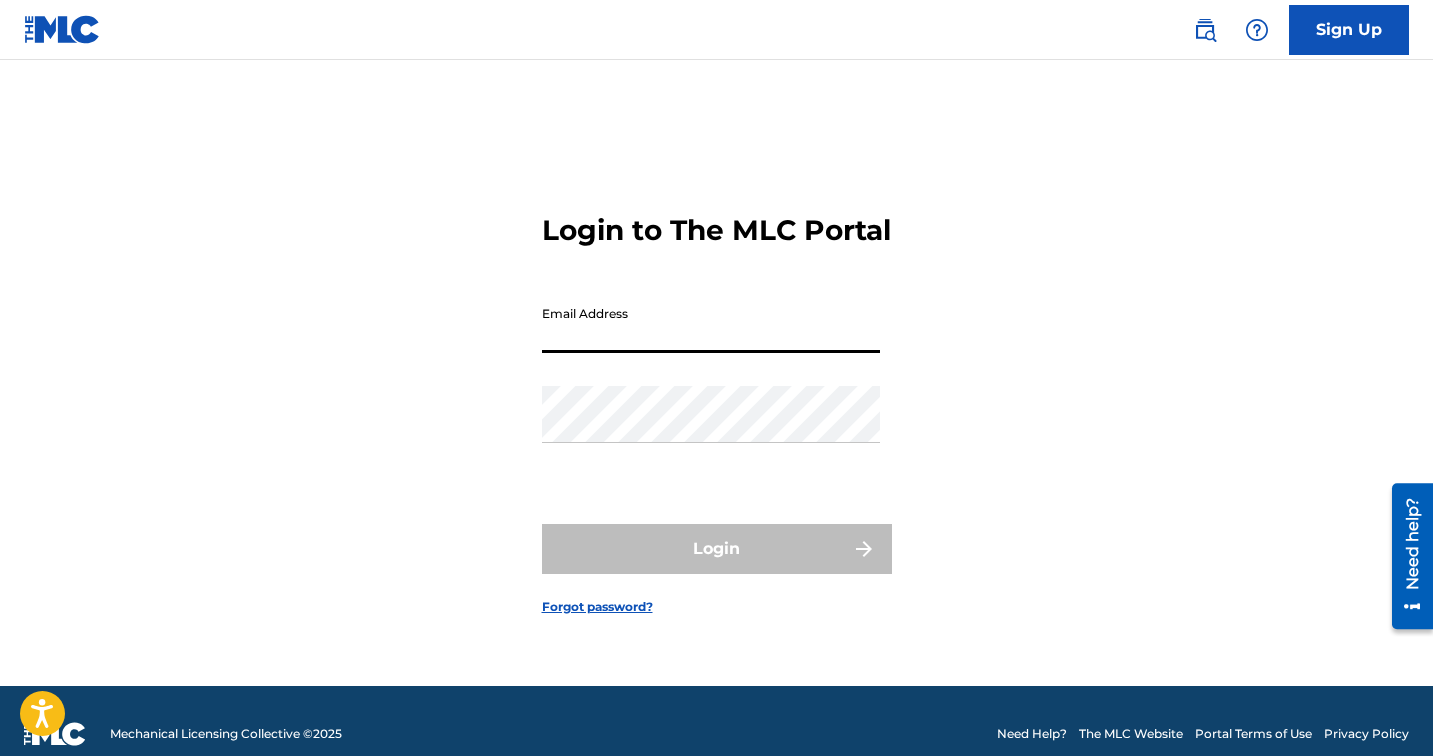 type on "[EMAIL_ADDRESS][DOMAIN_NAME]" 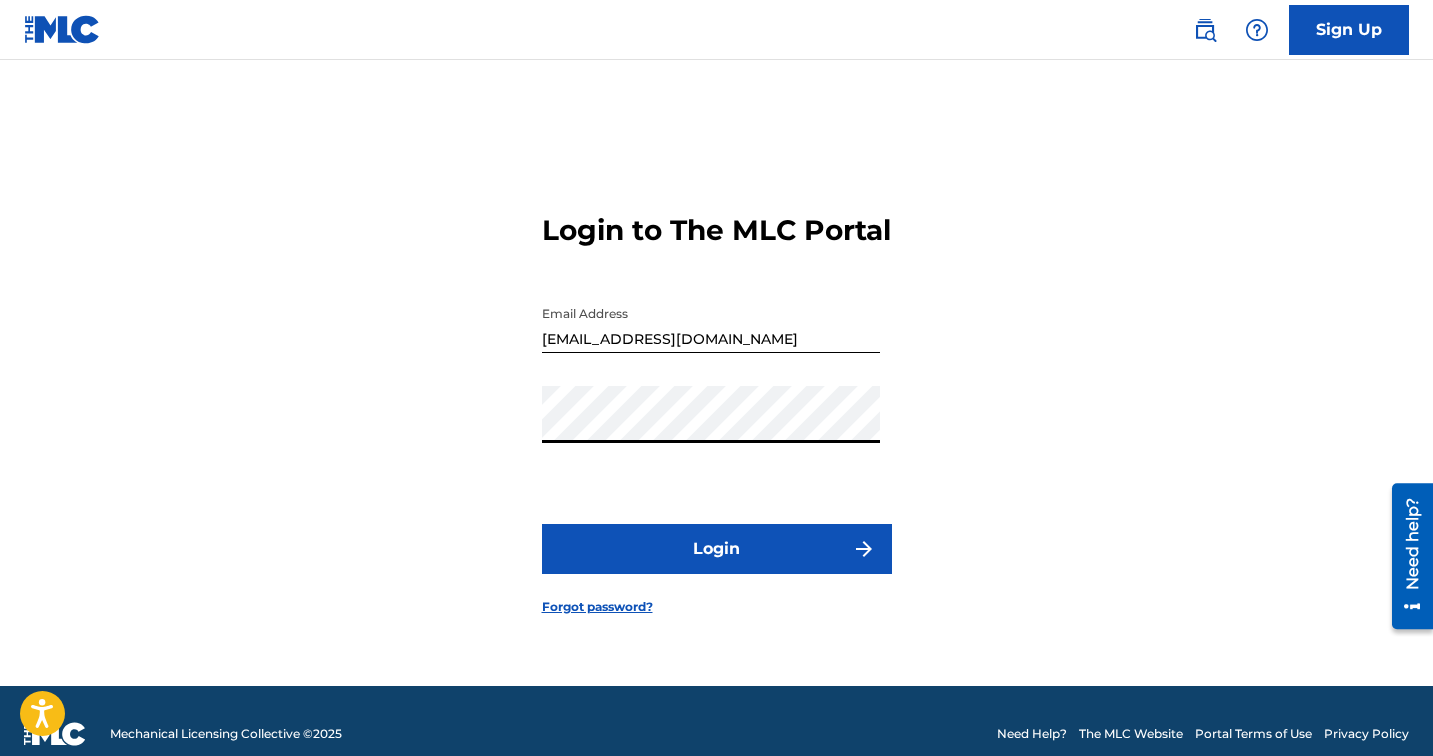 click on "Login" at bounding box center (717, 549) 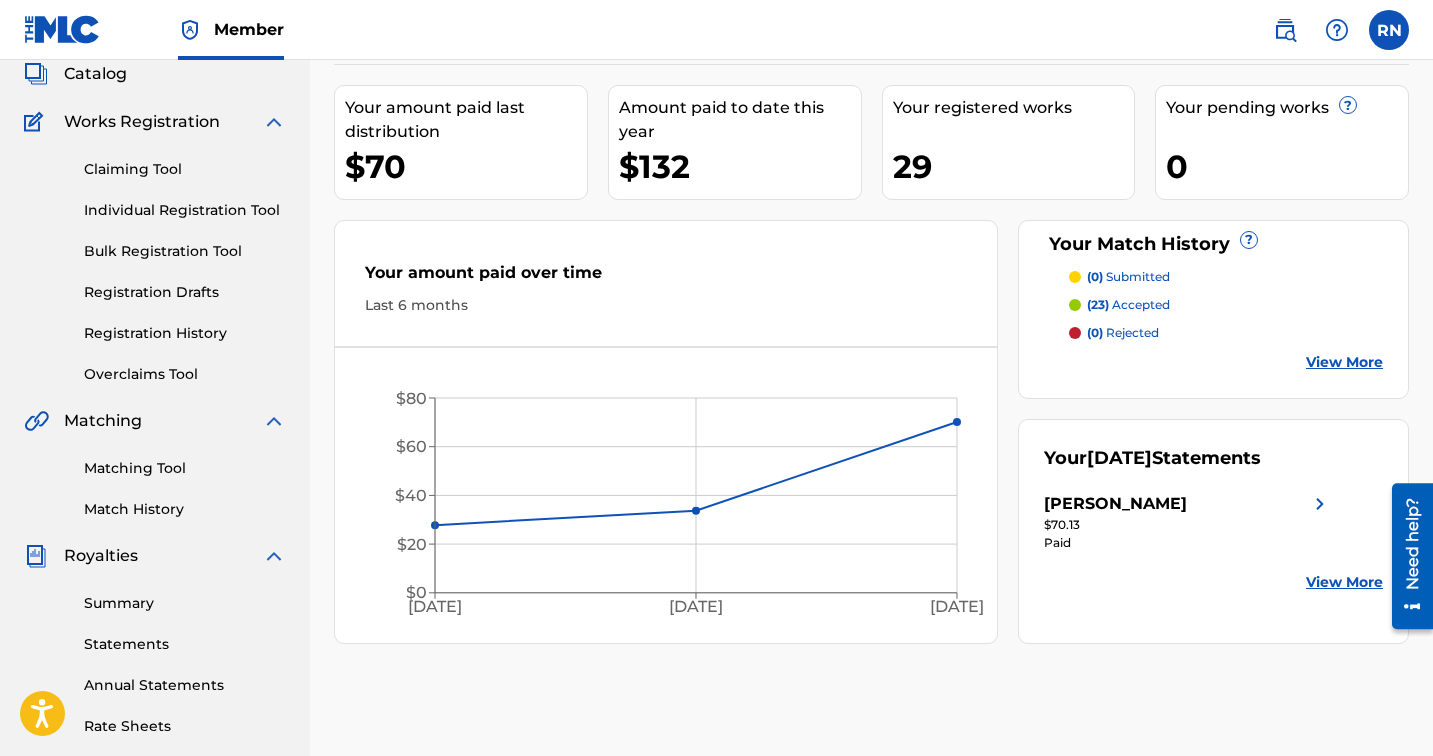 scroll, scrollTop: 120, scrollLeft: 0, axis: vertical 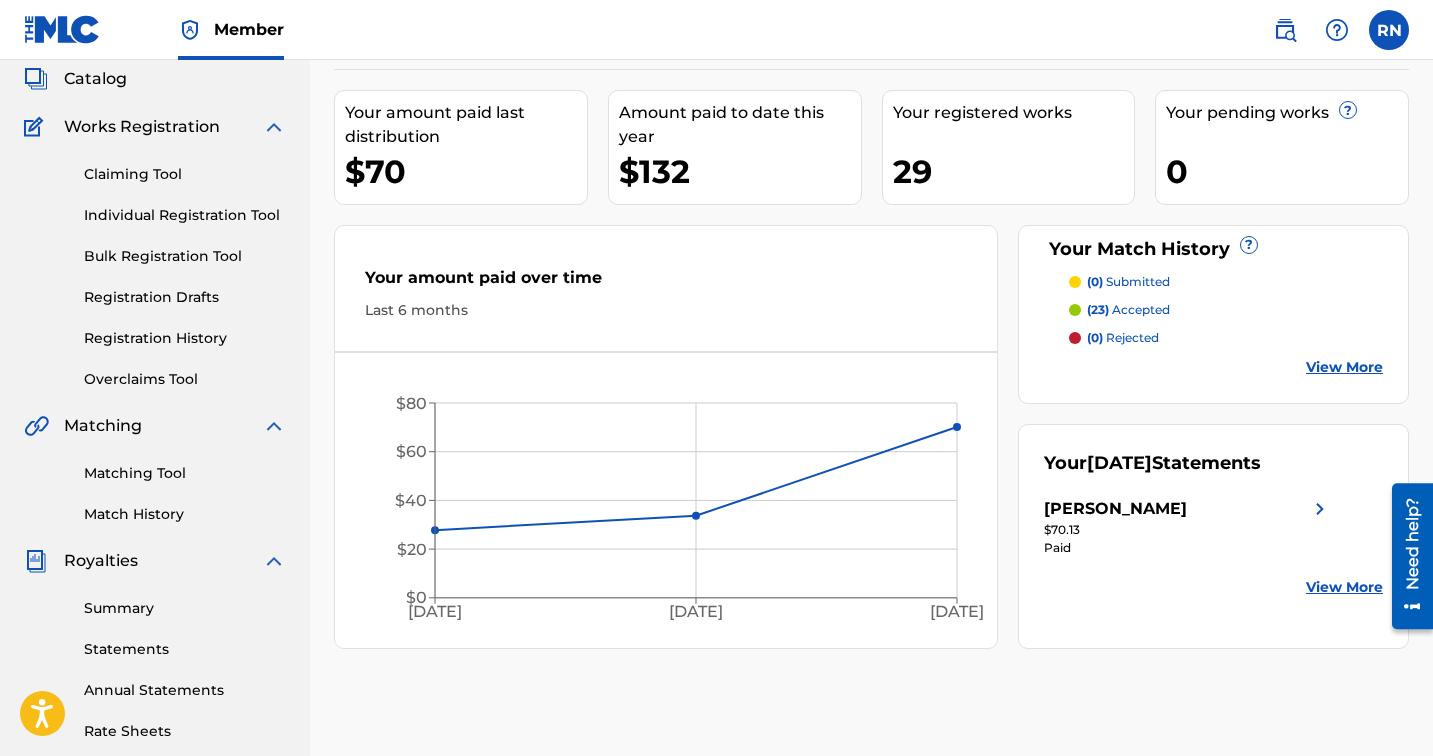 click on "Matching Tool" at bounding box center [185, 473] 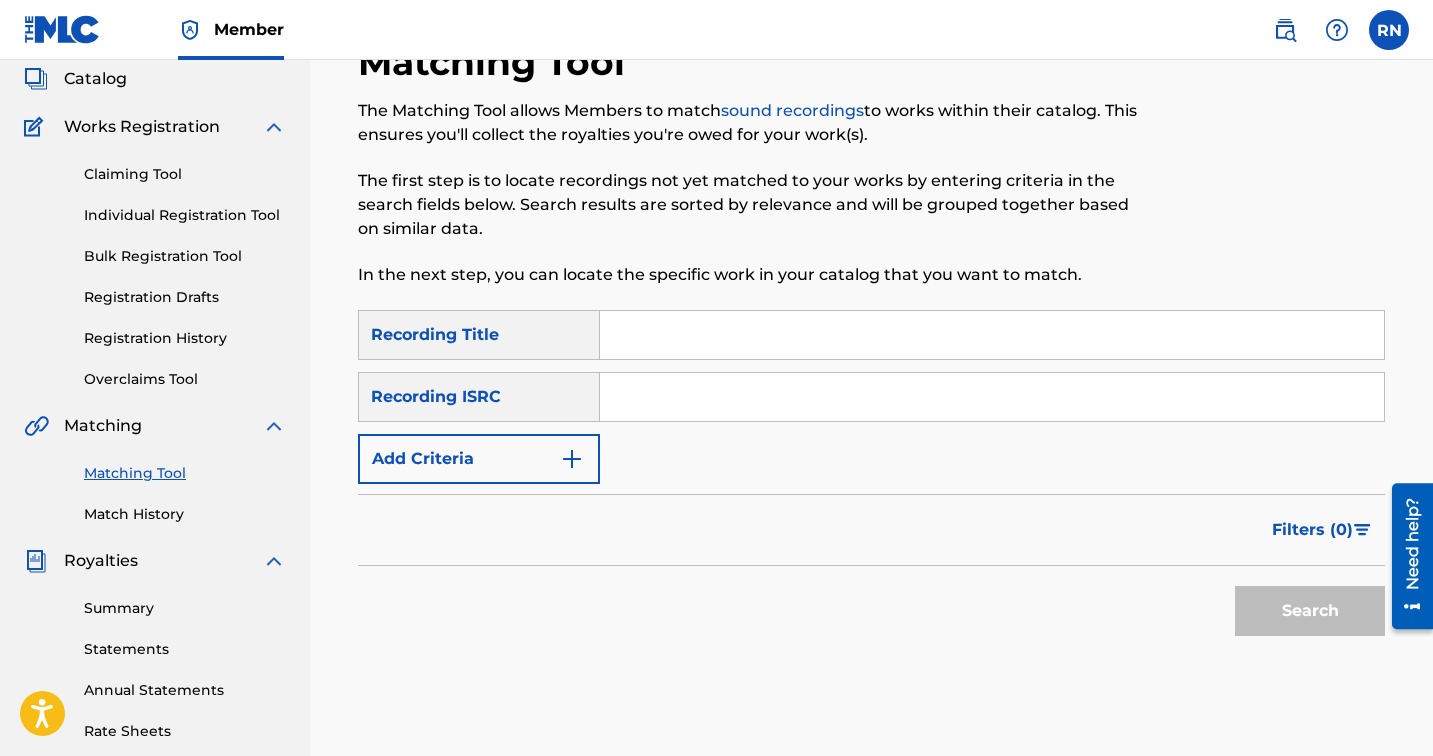 scroll, scrollTop: 0, scrollLeft: 0, axis: both 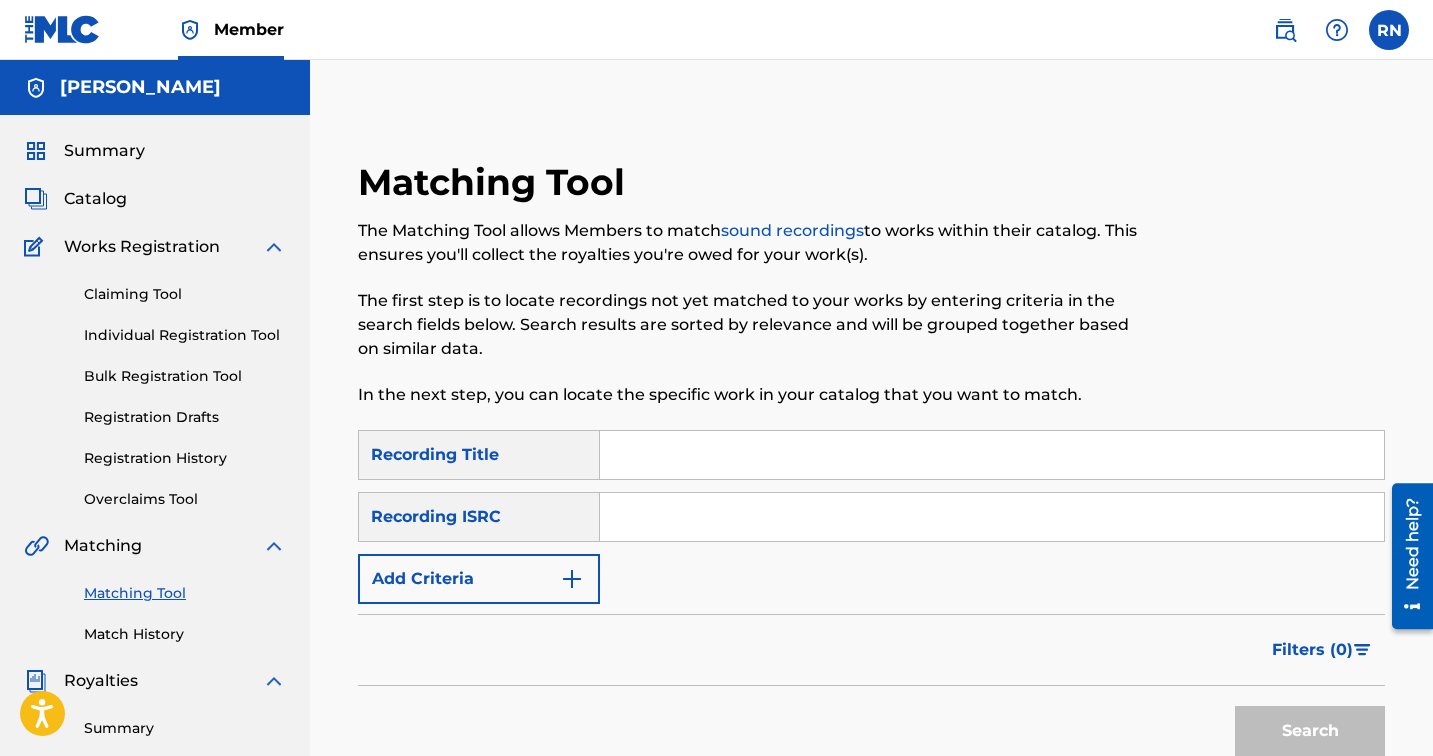 click on "Claiming Tool Individual Registration Tool Bulk Registration Tool Registration Drafts Registration History Overclaims Tool" at bounding box center (155, 384) 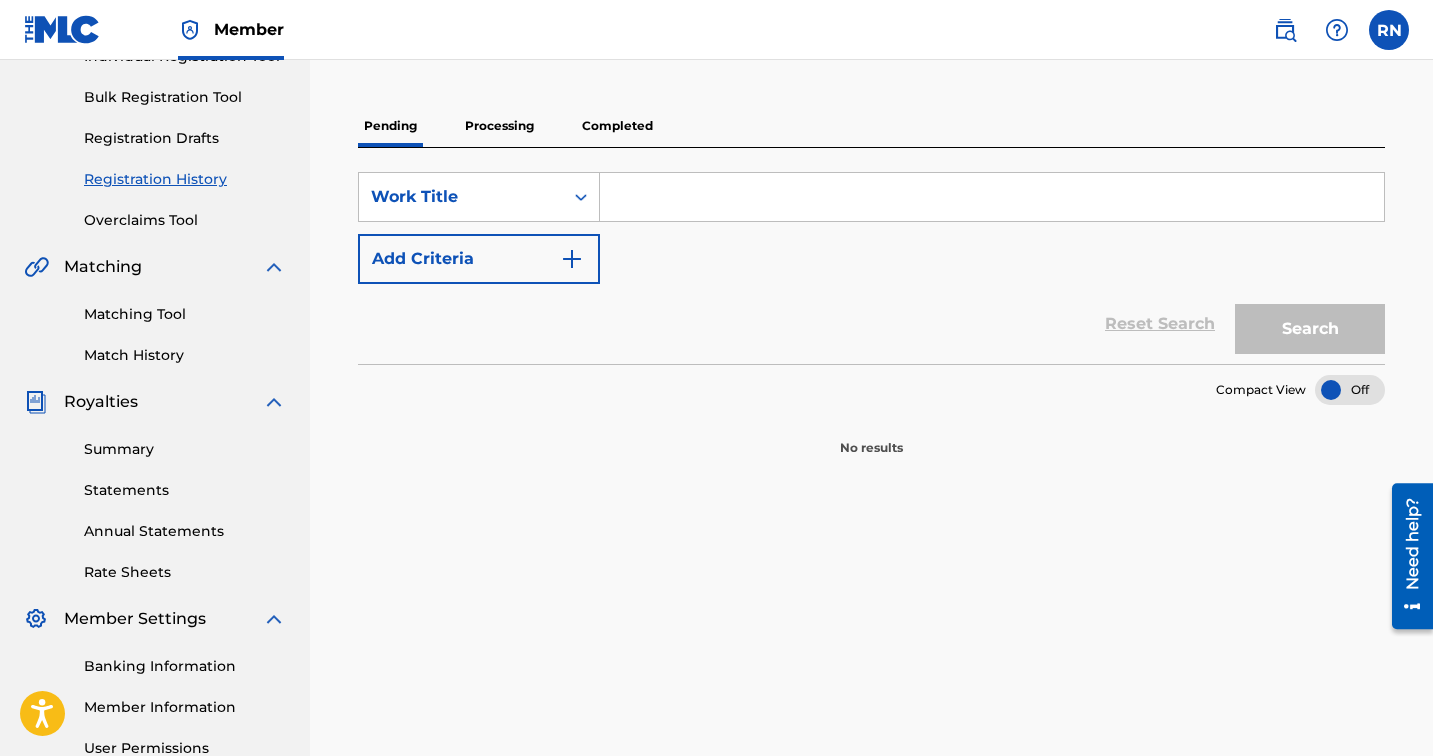 scroll, scrollTop: 277, scrollLeft: 0, axis: vertical 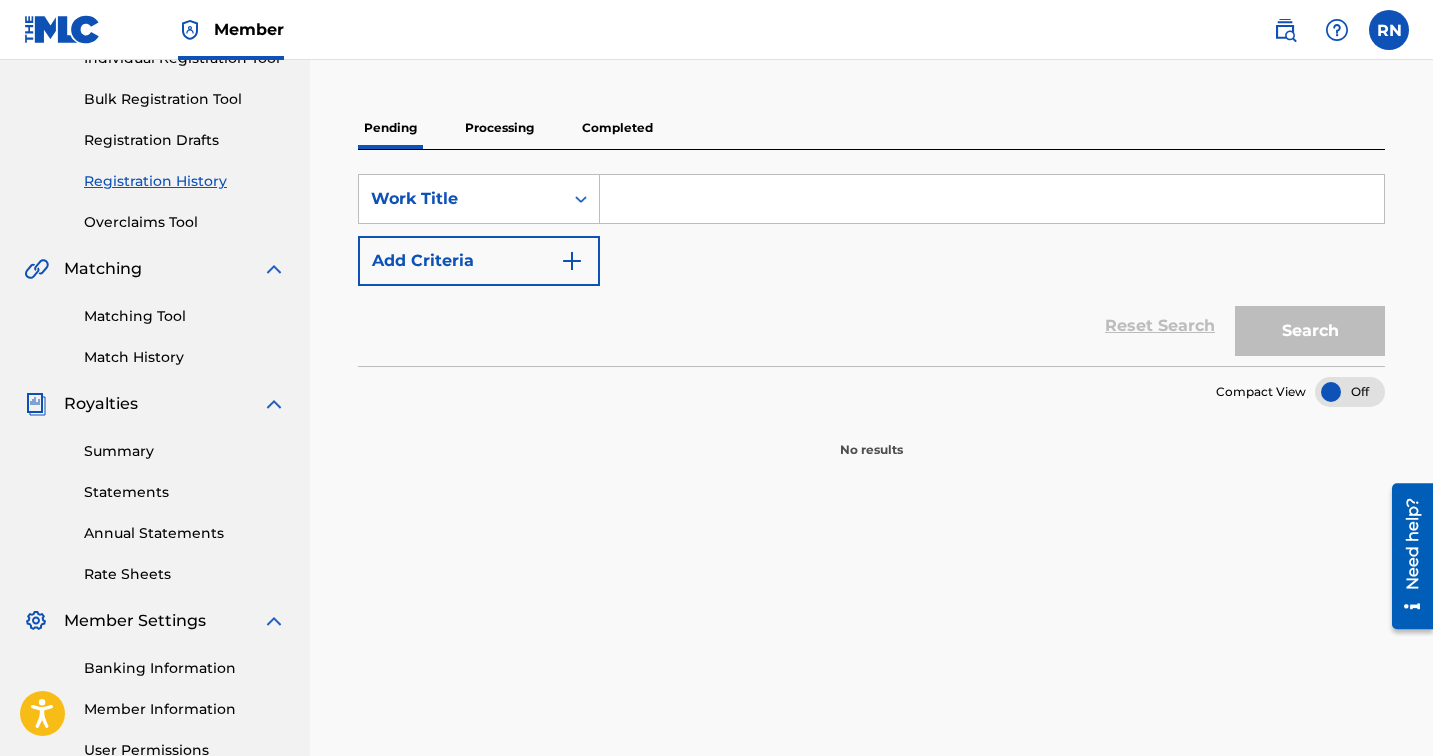 click on "Processing" at bounding box center [499, 128] 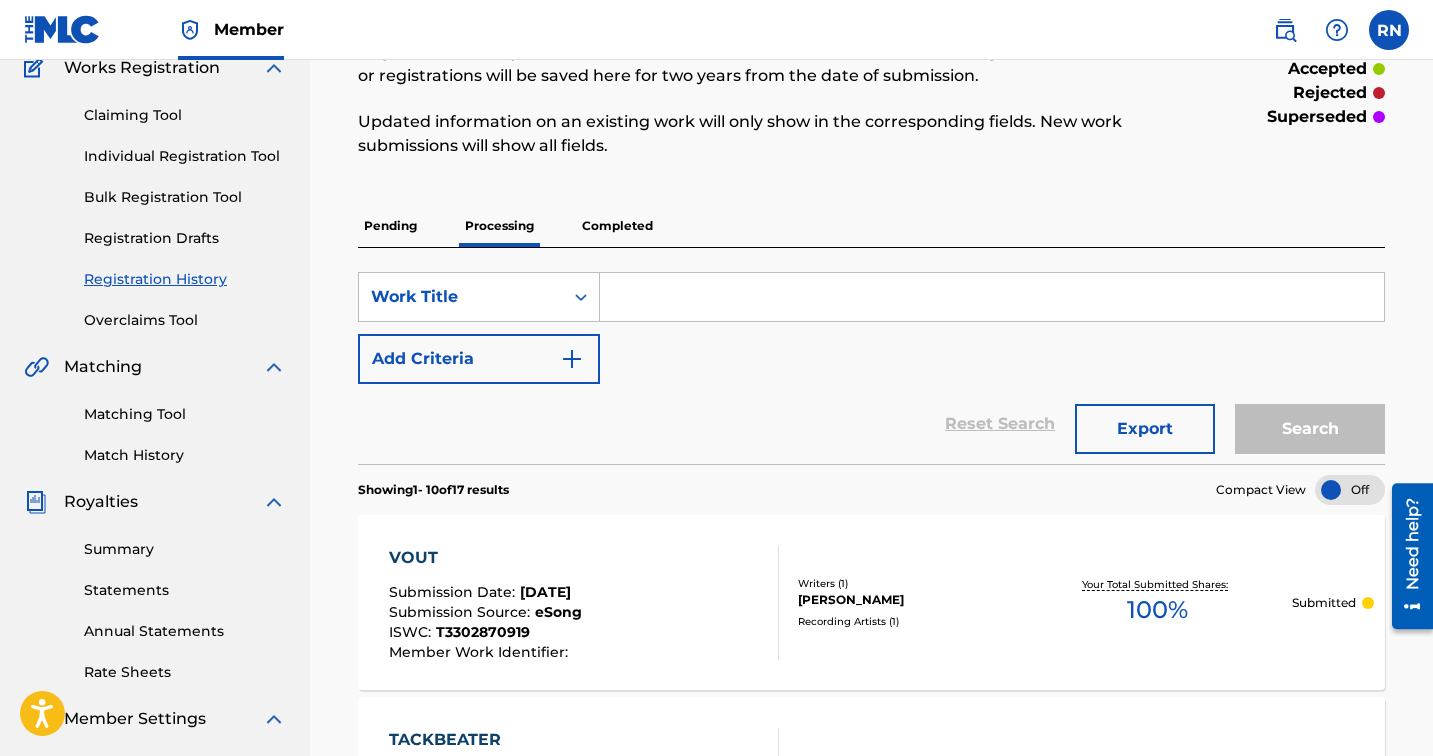 scroll, scrollTop: 0, scrollLeft: 0, axis: both 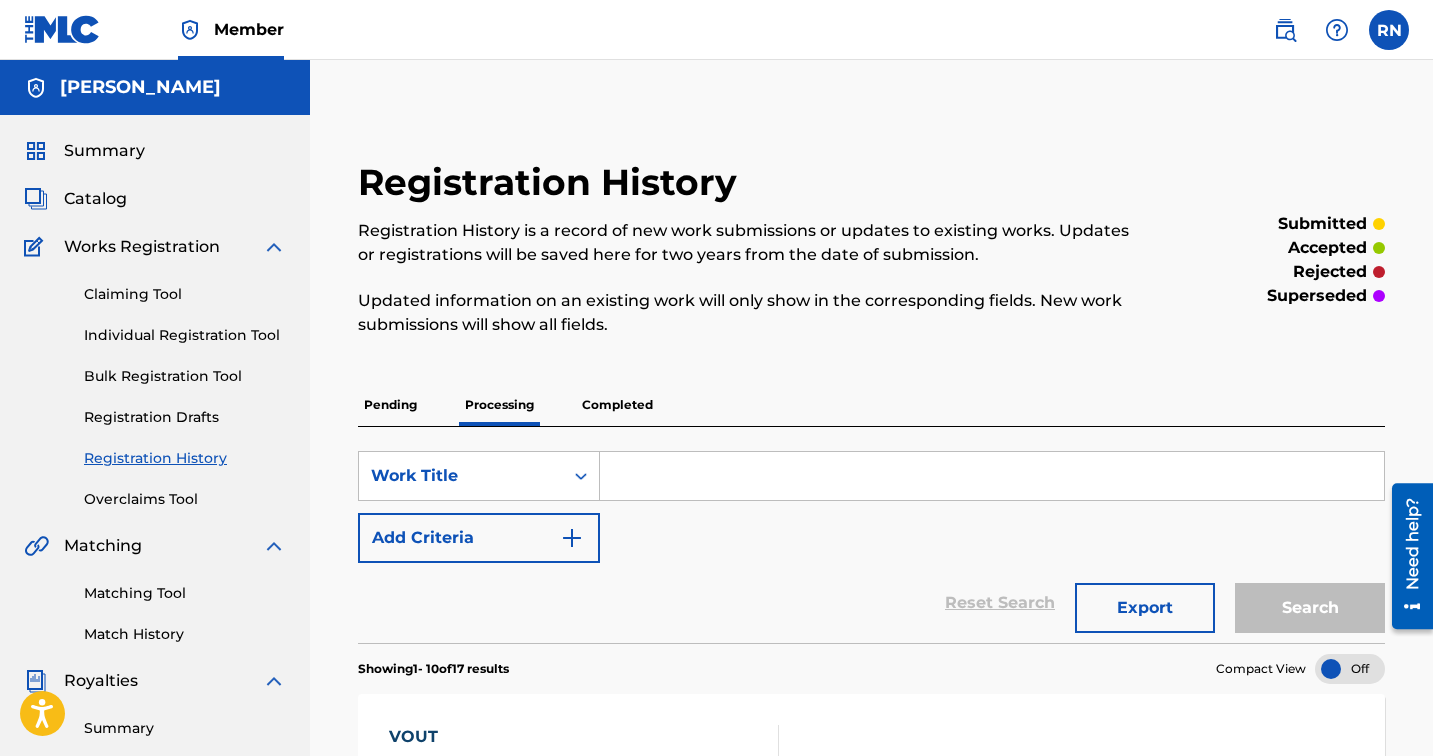 click on "Completed" at bounding box center [617, 405] 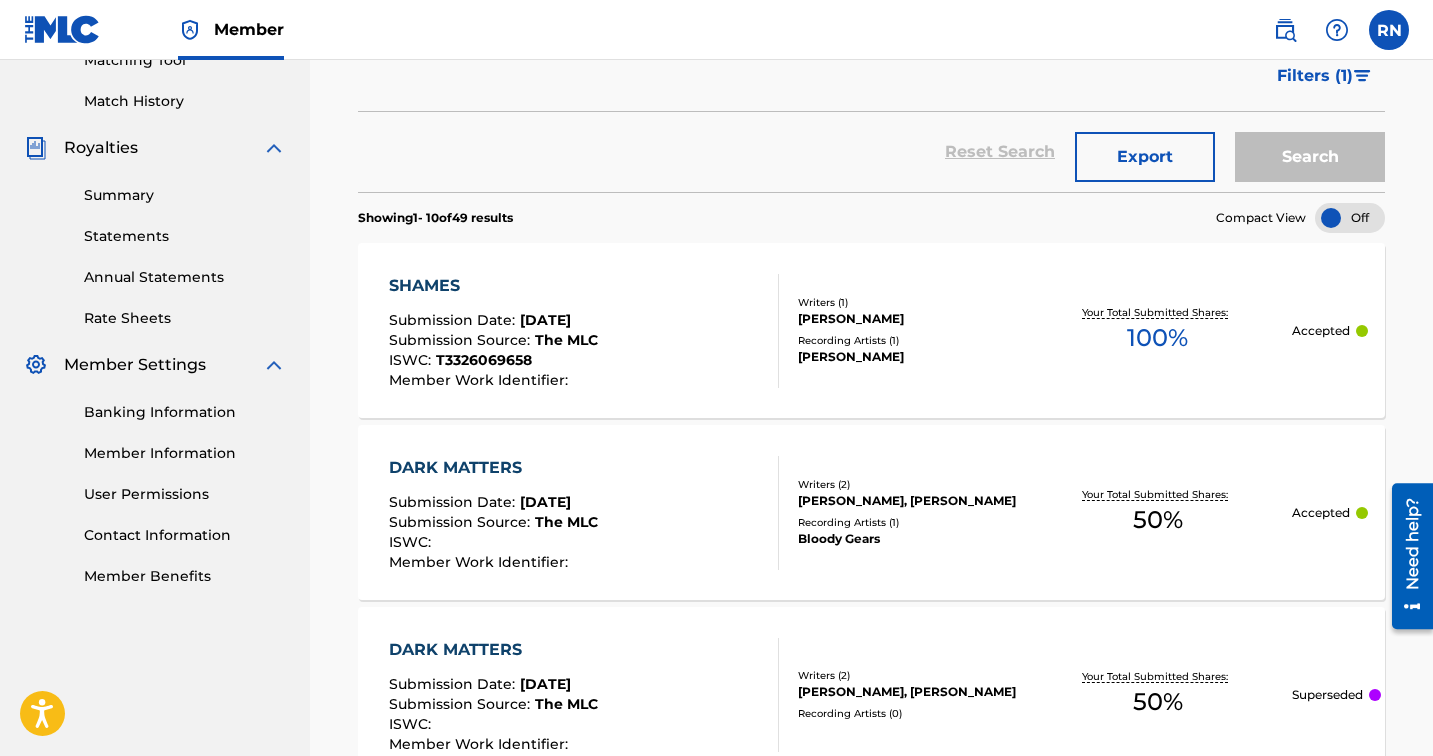 scroll, scrollTop: 527, scrollLeft: 0, axis: vertical 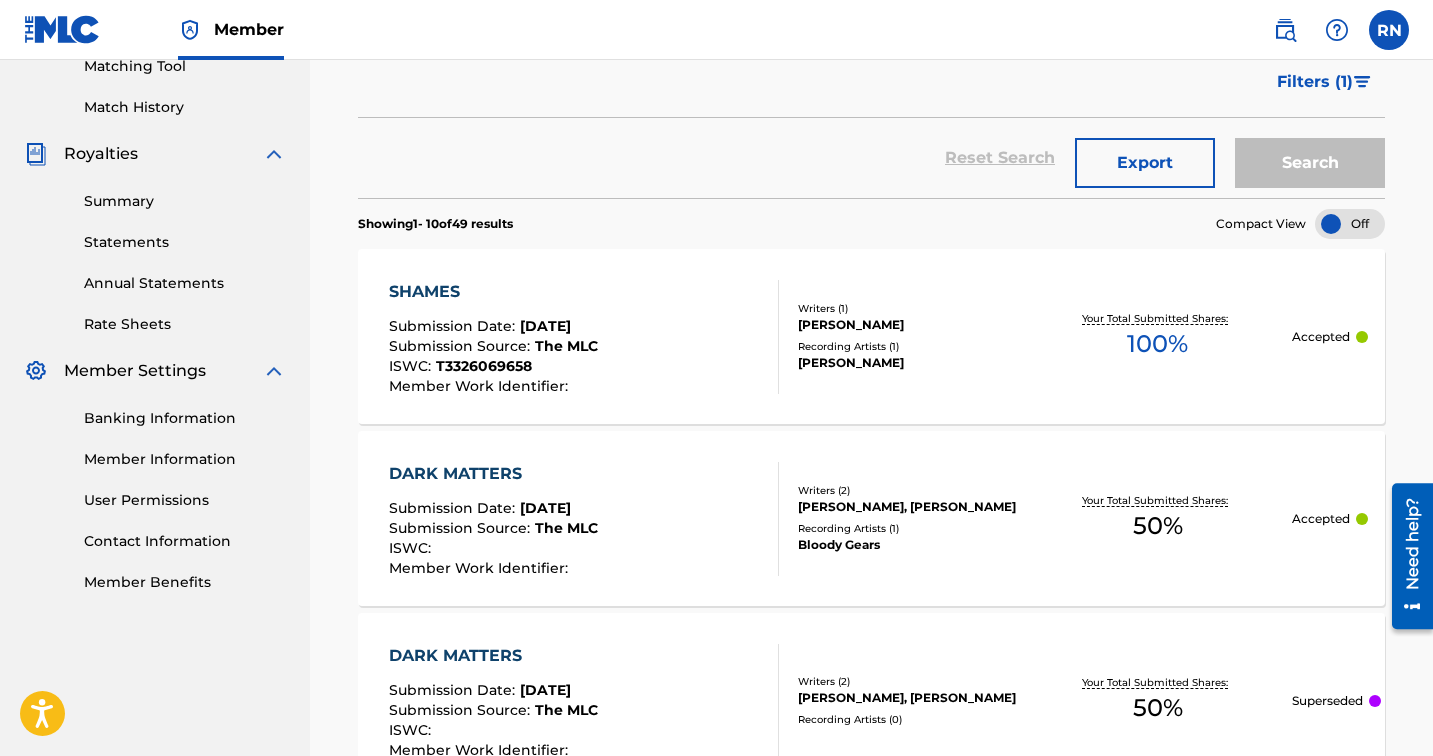 click on "T3326069658" at bounding box center [484, 366] 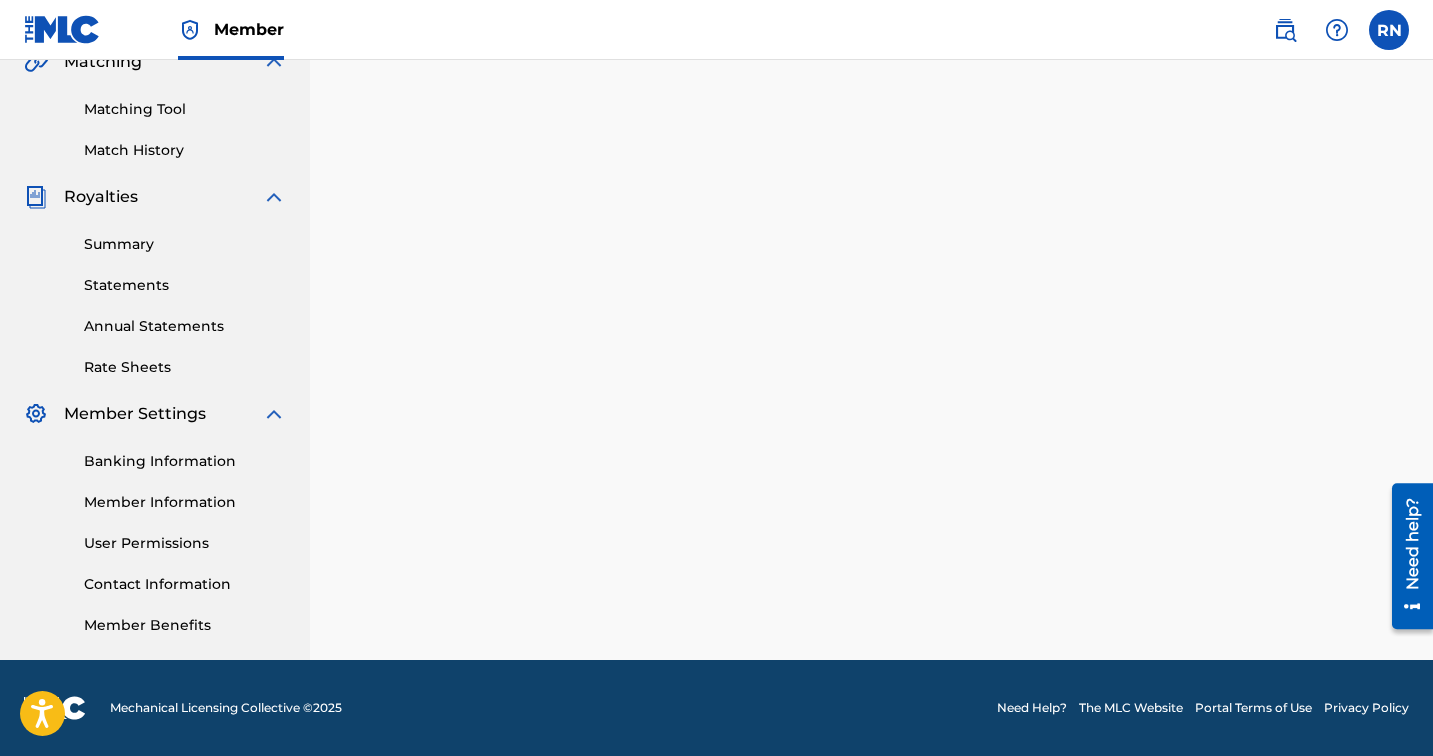 scroll, scrollTop: 0, scrollLeft: 0, axis: both 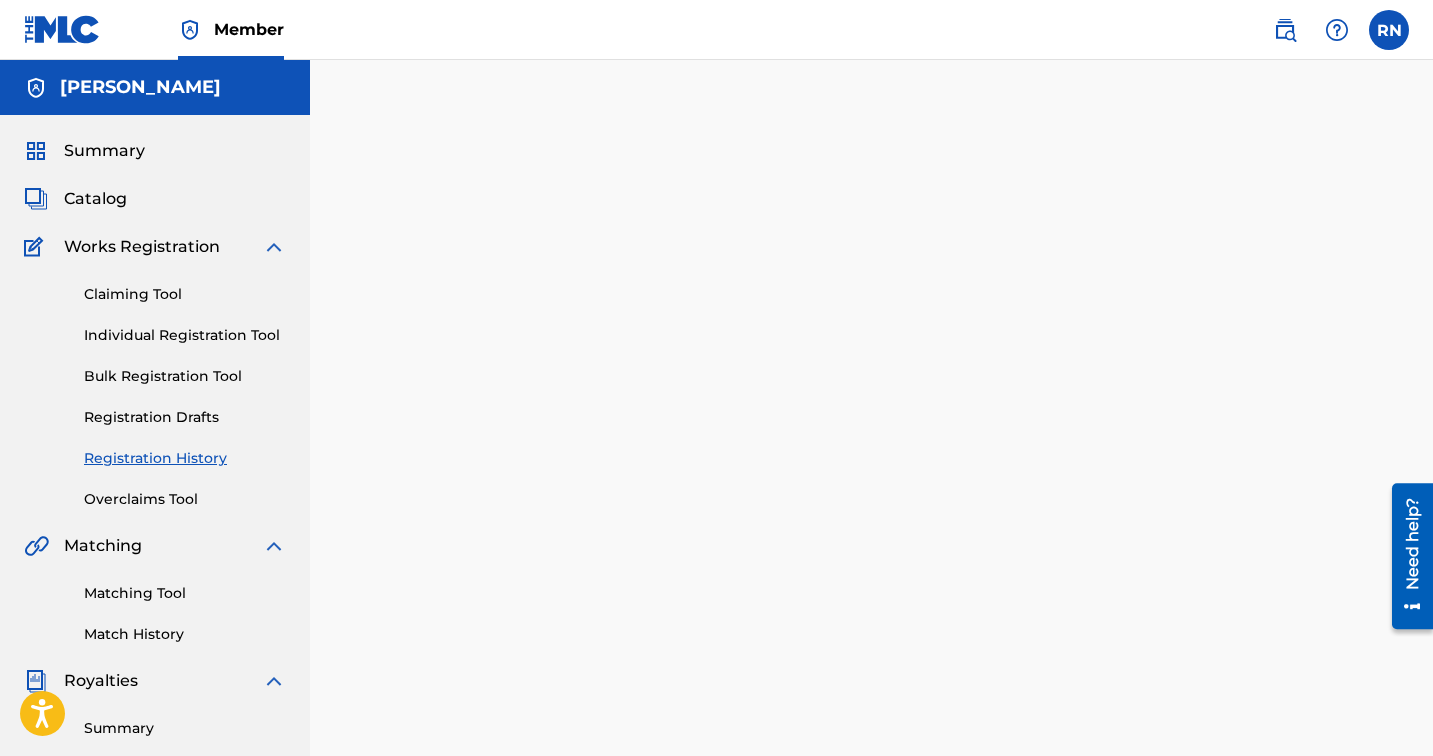 click at bounding box center (871, 627) 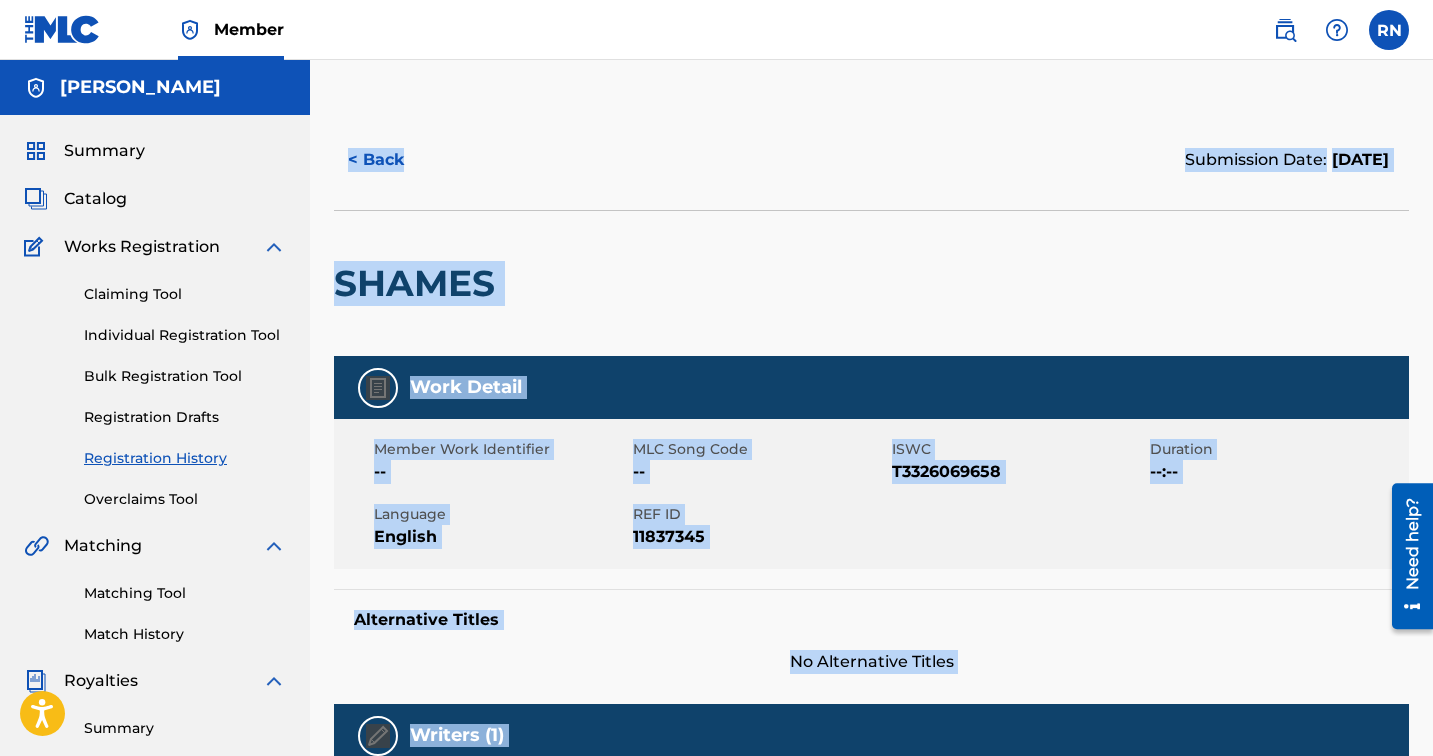 click at bounding box center [628, 283] 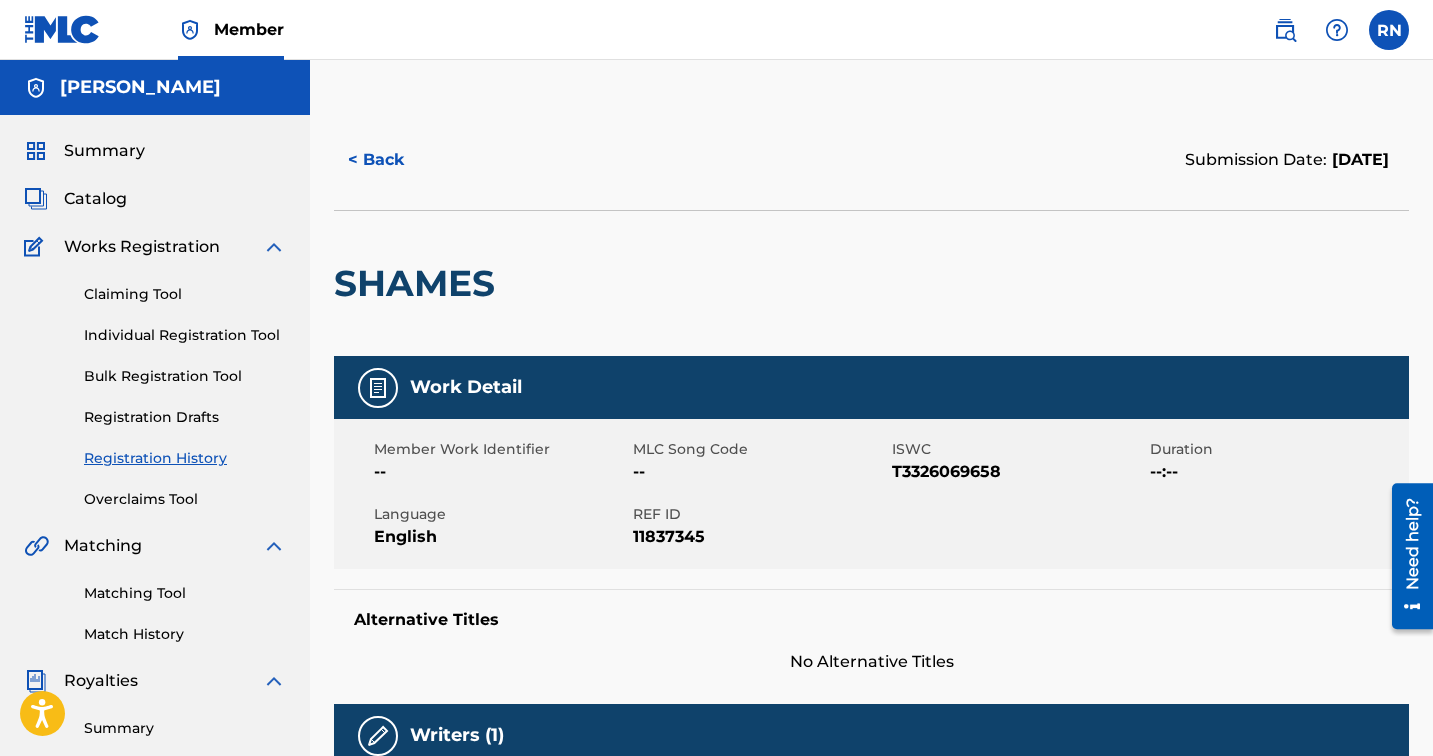 click on "T3326069658" at bounding box center (1019, 472) 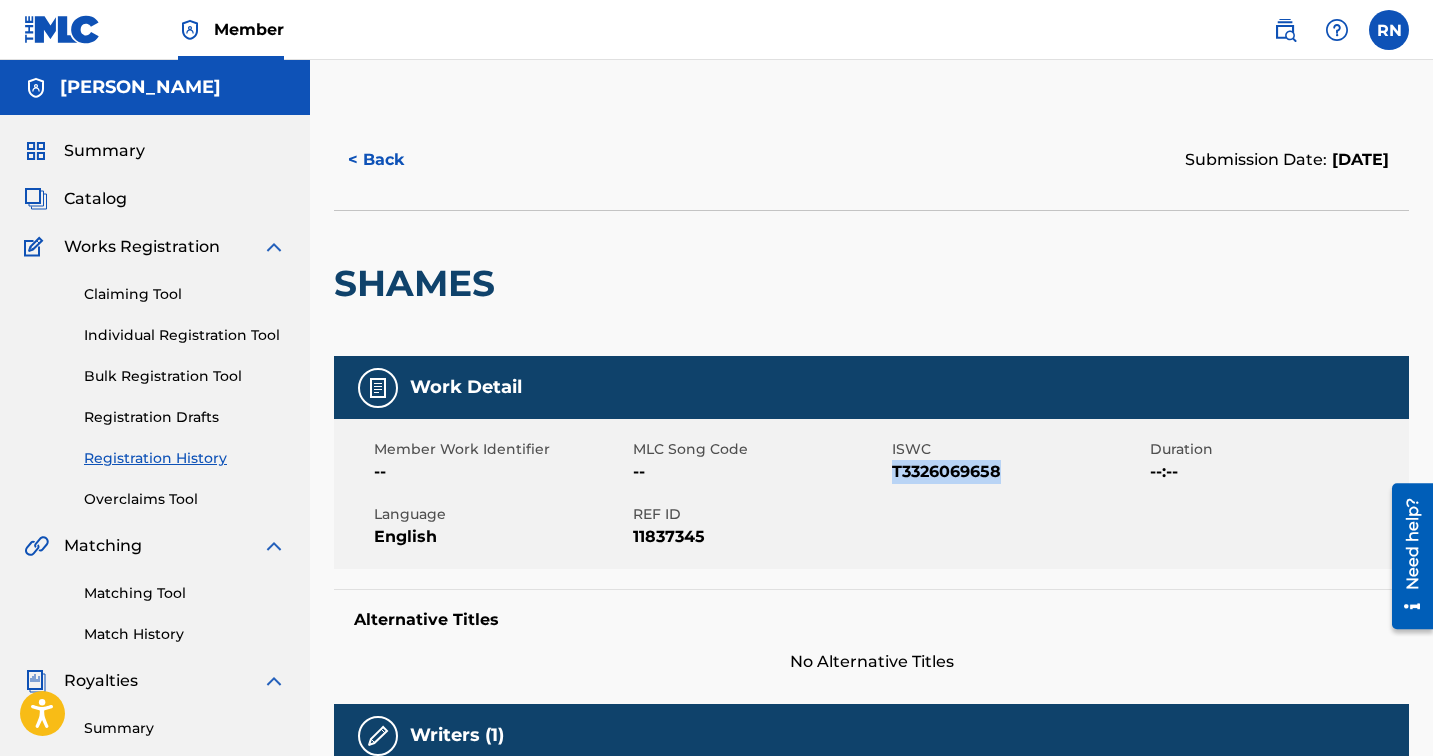 click on "T3326069658" at bounding box center [1019, 472] 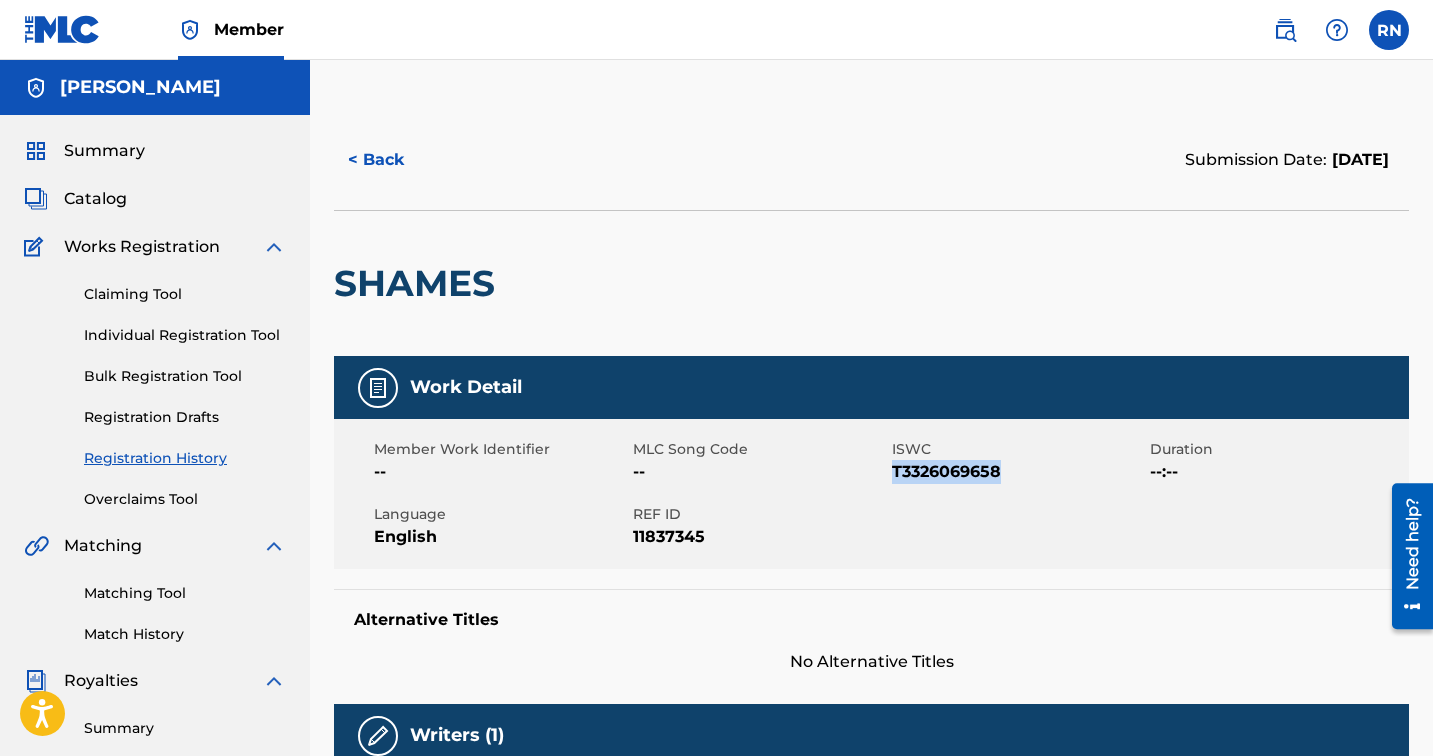 copy on "T3326069658" 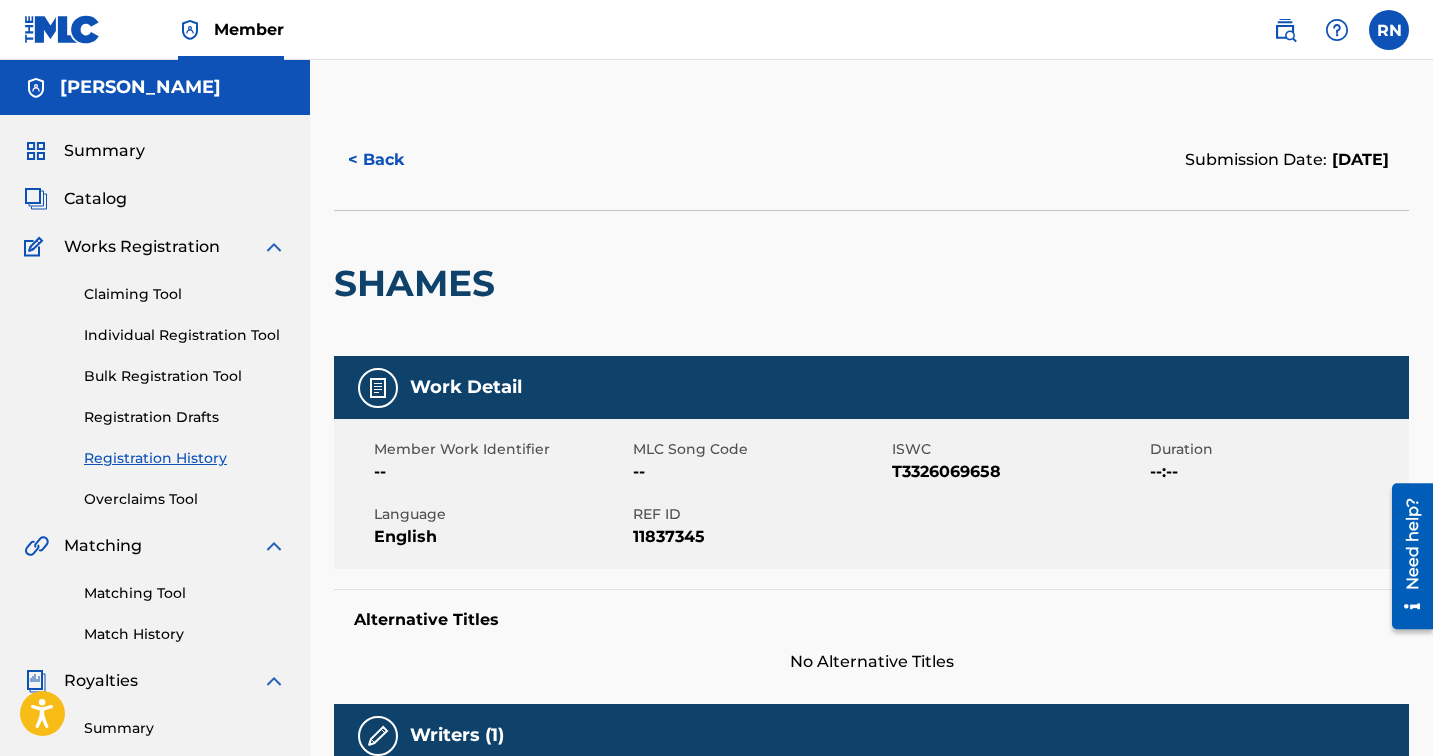 click on "Matching Tool" at bounding box center (185, 593) 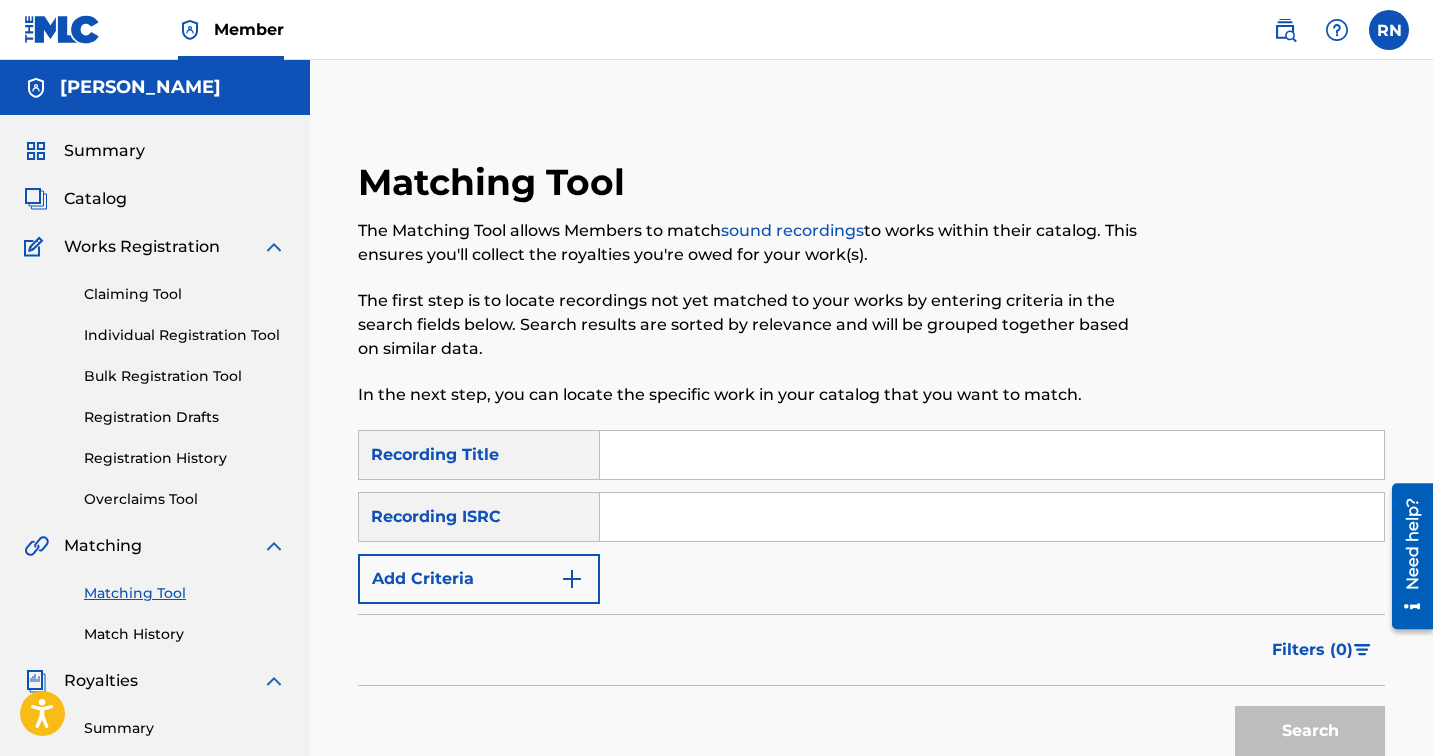 click at bounding box center [992, 455] 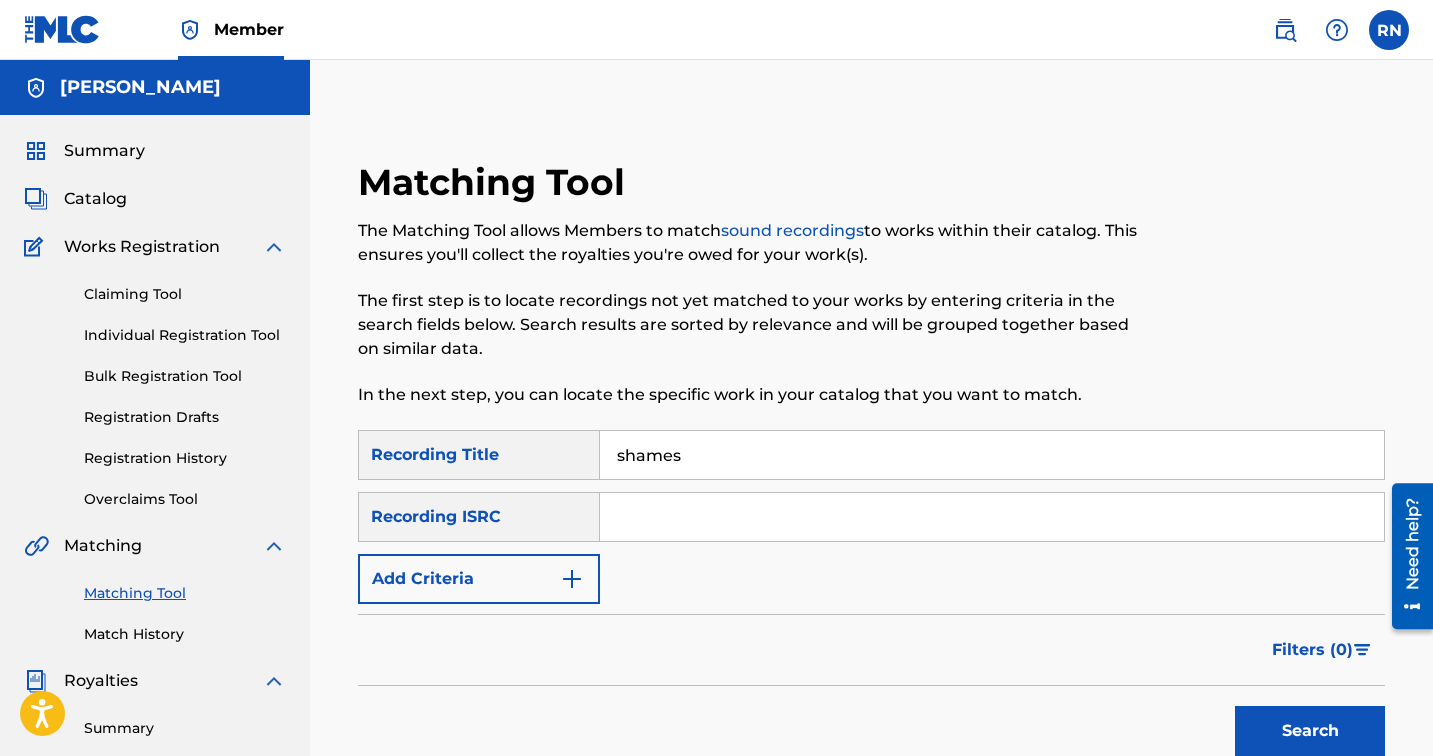 type on "shames" 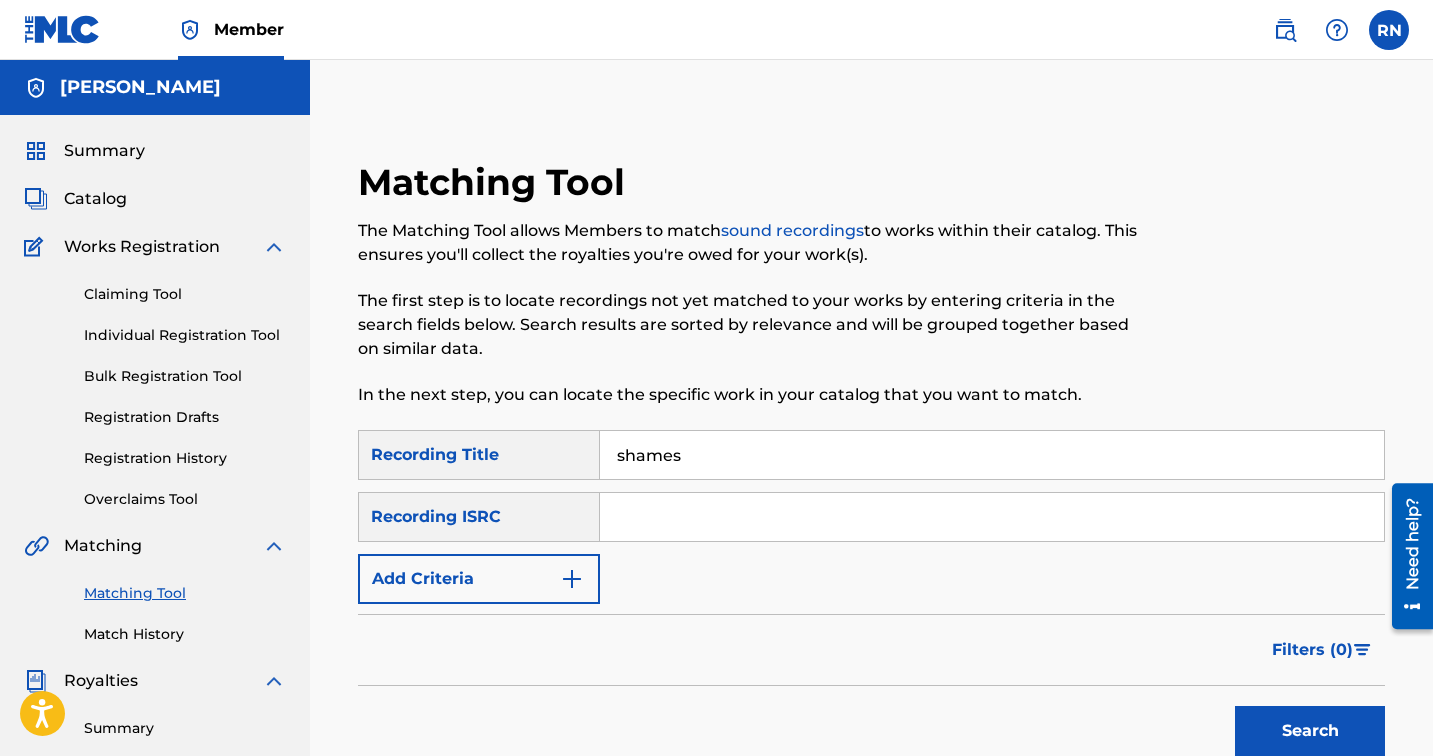 click at bounding box center [992, 517] 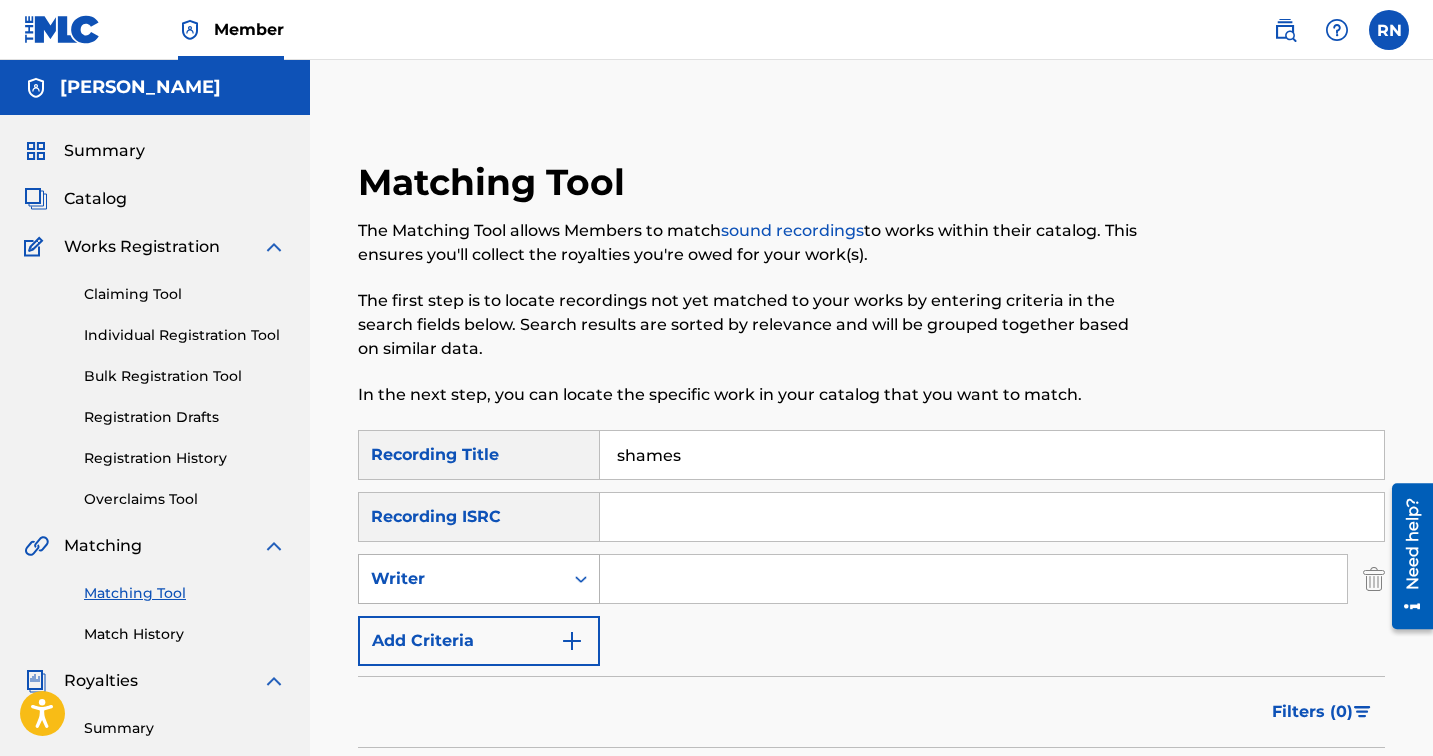 click at bounding box center [581, 579] 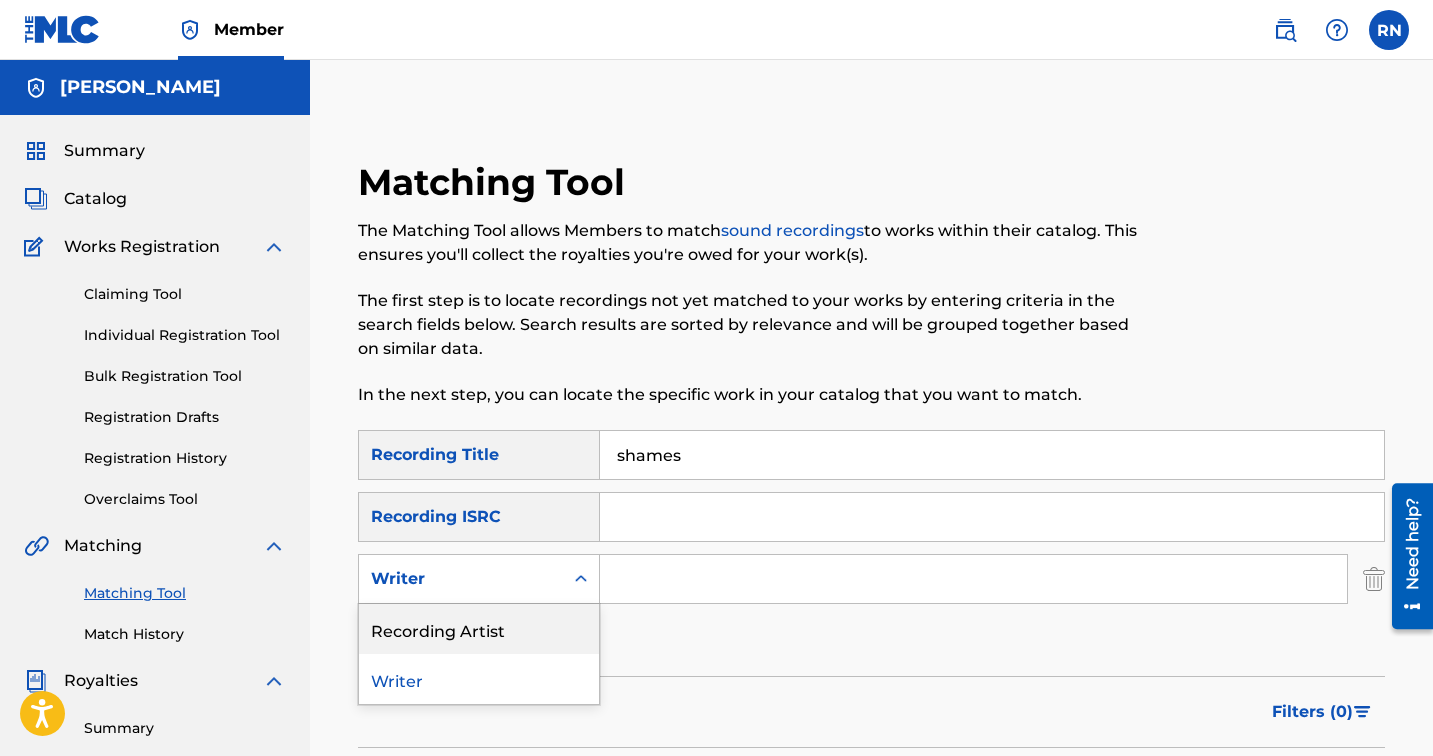 click at bounding box center (973, 579) 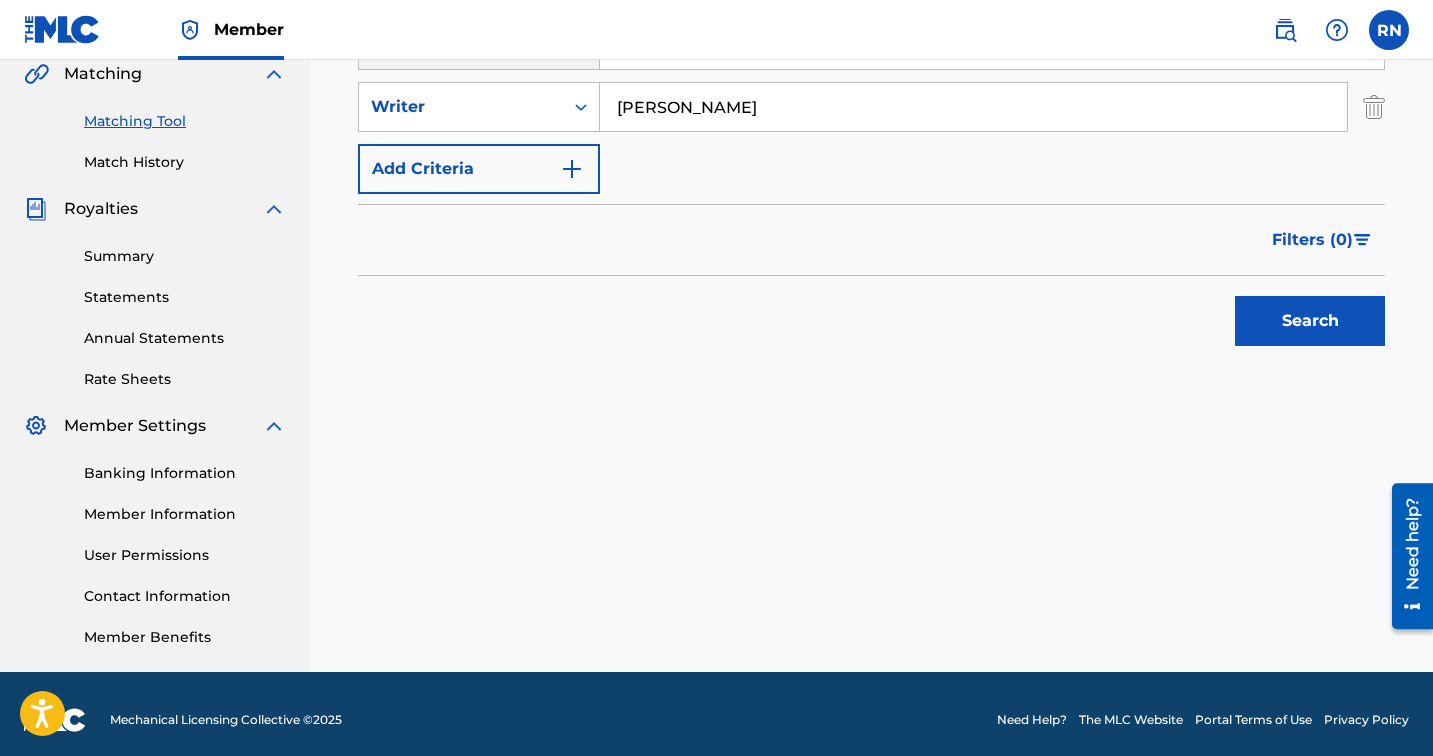 scroll, scrollTop: 470, scrollLeft: 0, axis: vertical 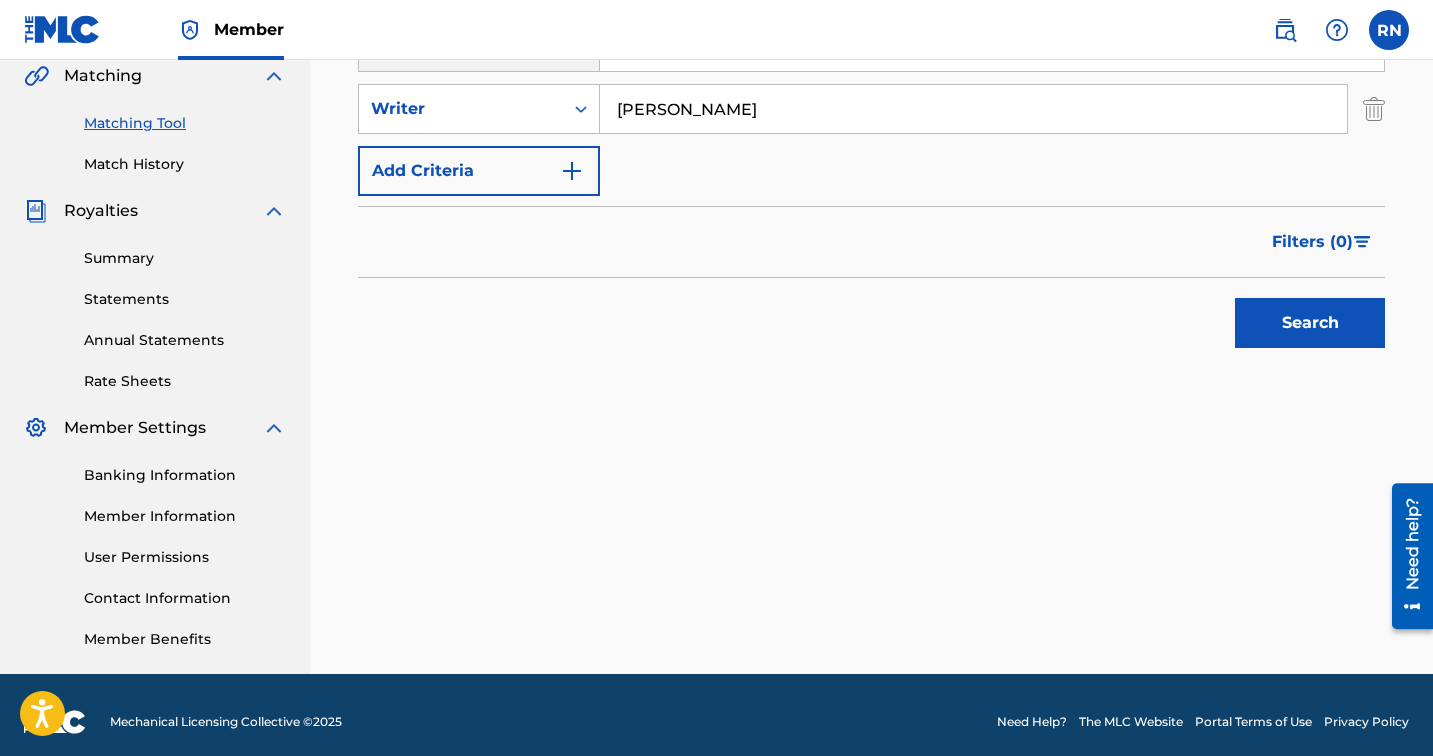 type on "[PERSON_NAME]" 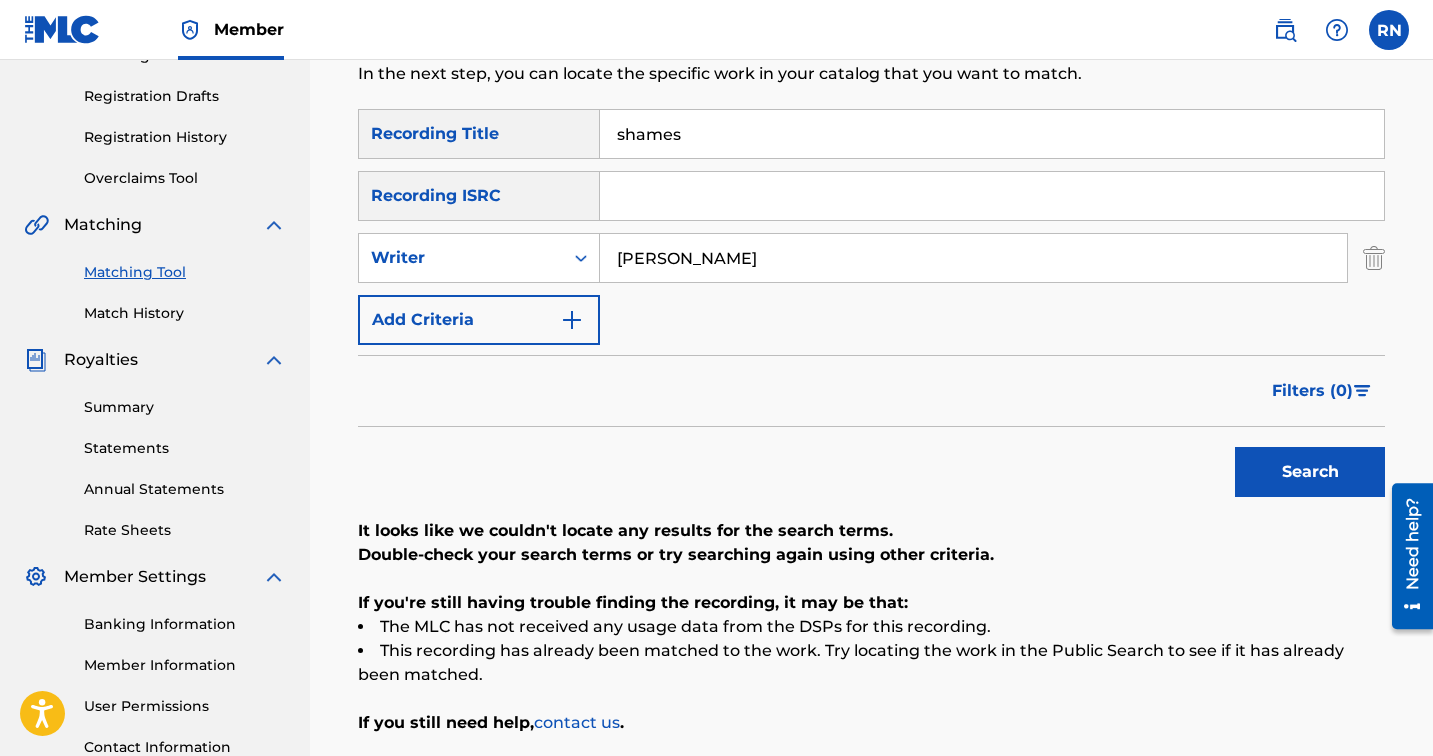 scroll, scrollTop: 318, scrollLeft: 0, axis: vertical 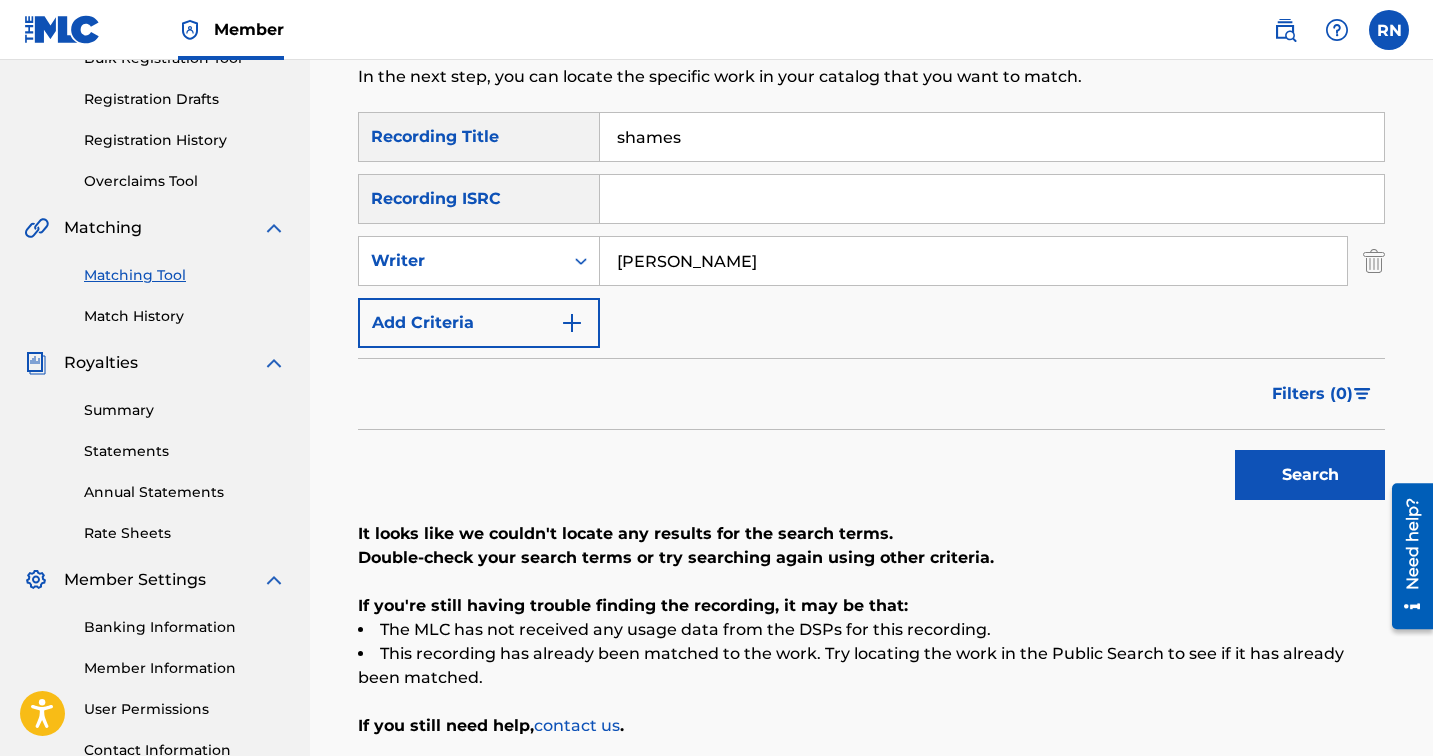 click on "[PERSON_NAME]" at bounding box center [973, 261] 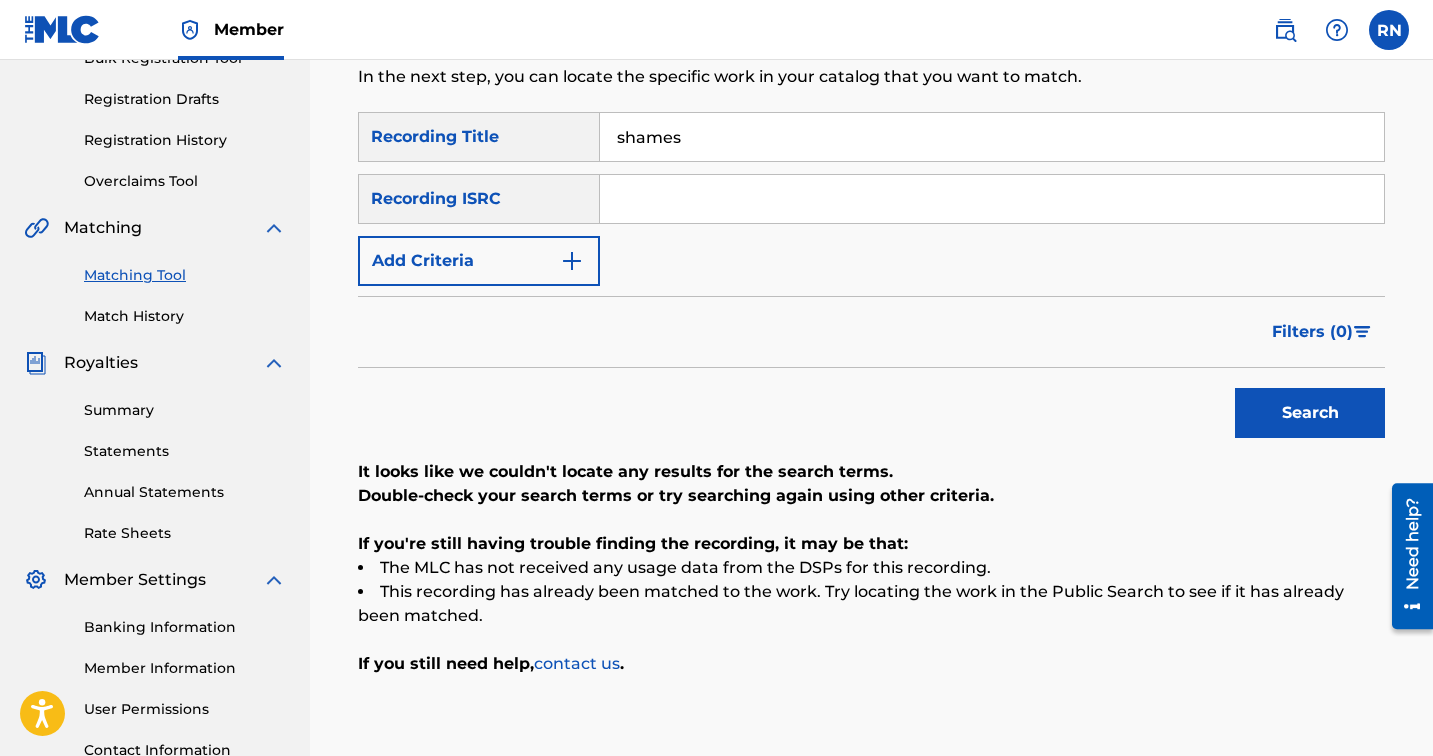 click at bounding box center (572, 261) 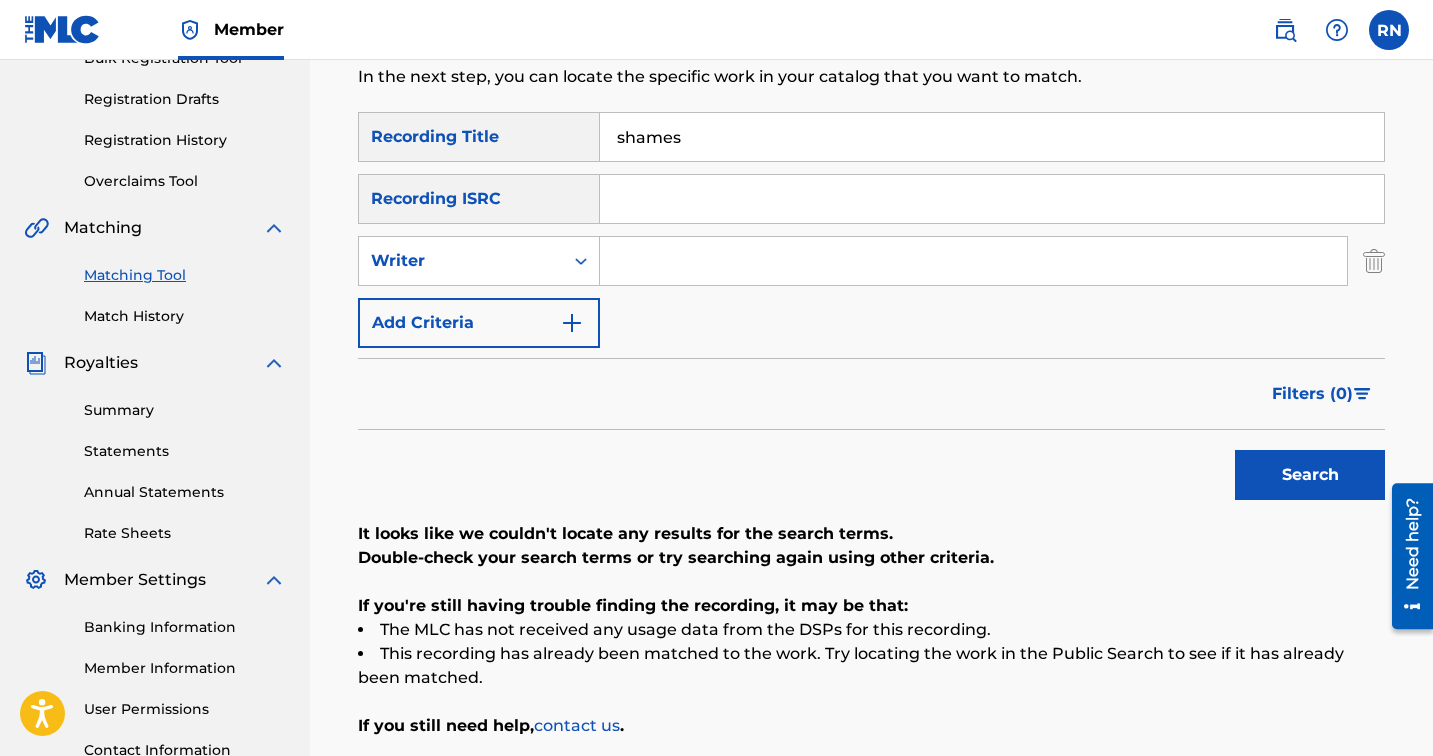 click at bounding box center [572, 323] 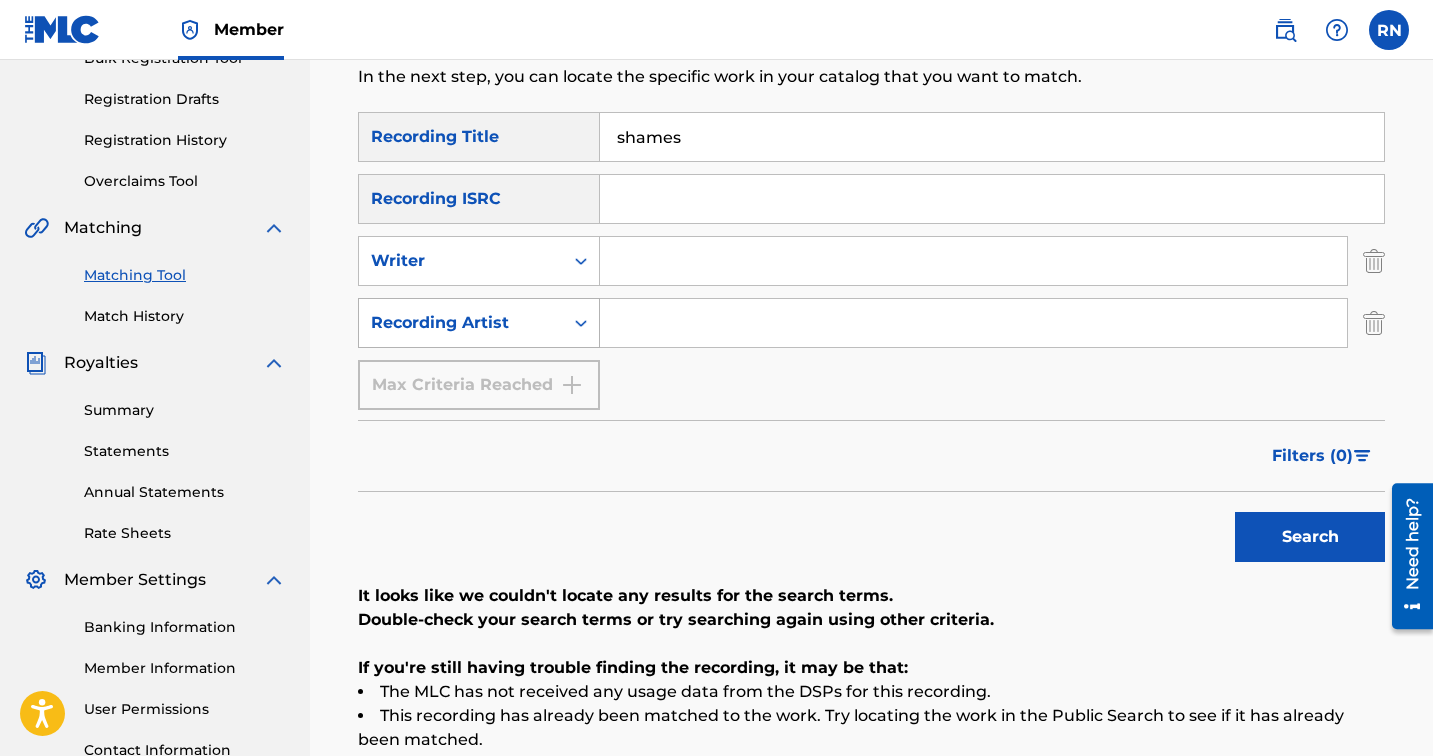 click 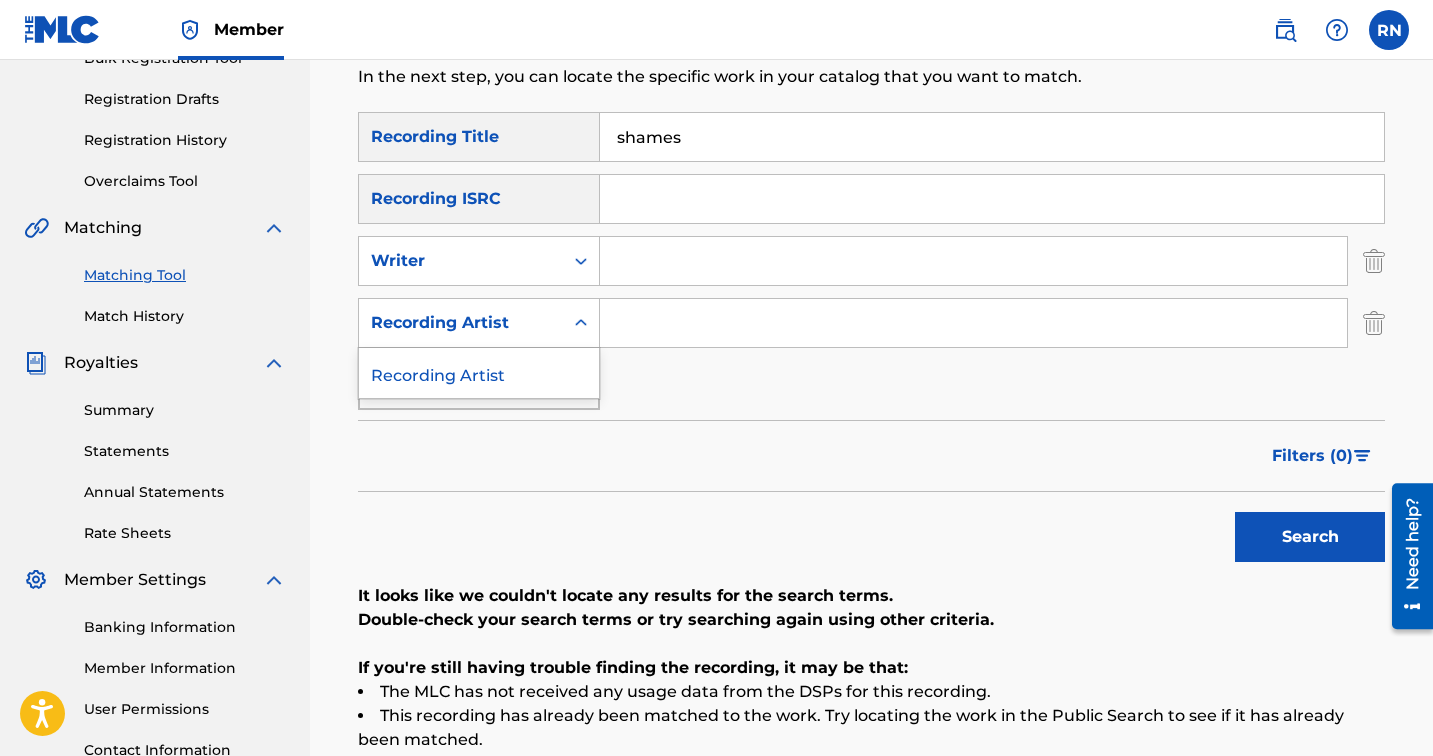 click at bounding box center (973, 323) 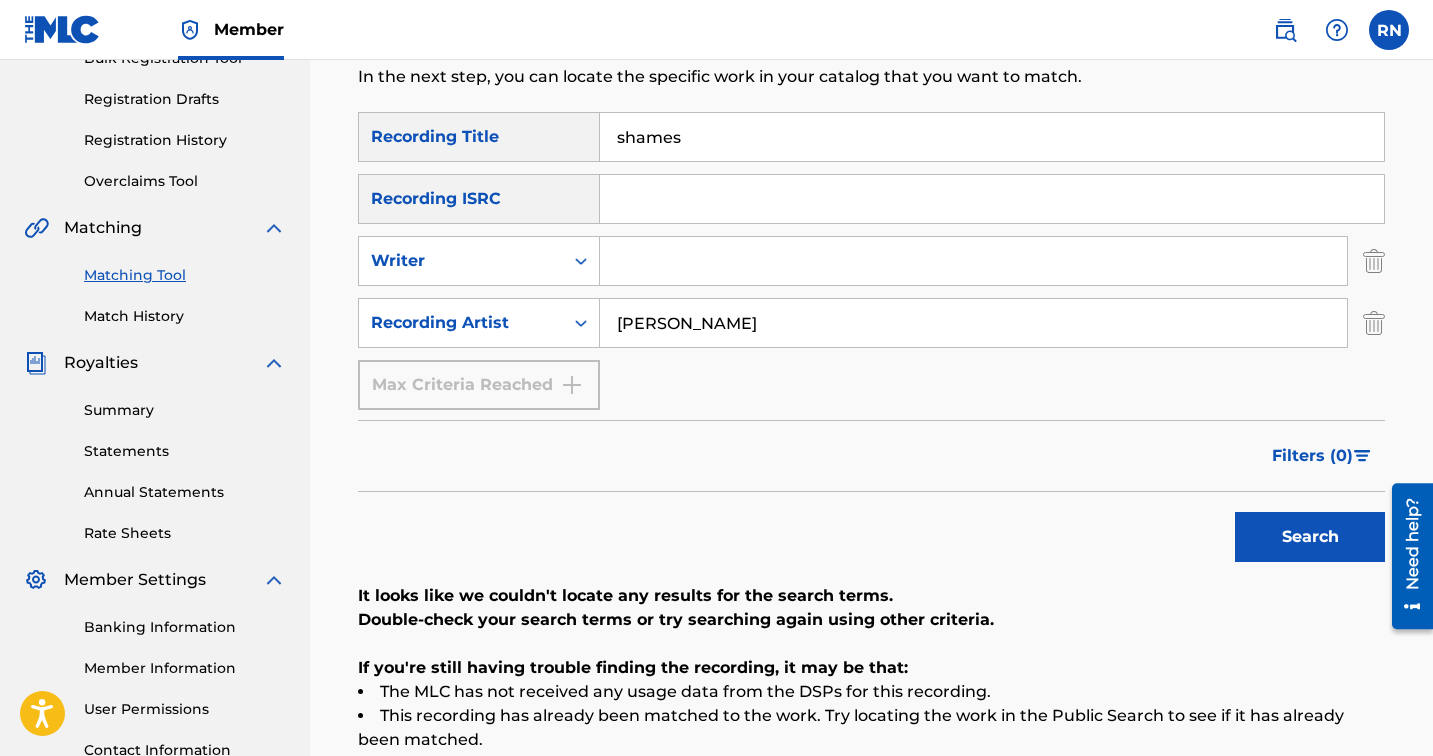 click on "In the next step, you can locate the specific work in your catalog that you want to match." at bounding box center [753, 77] 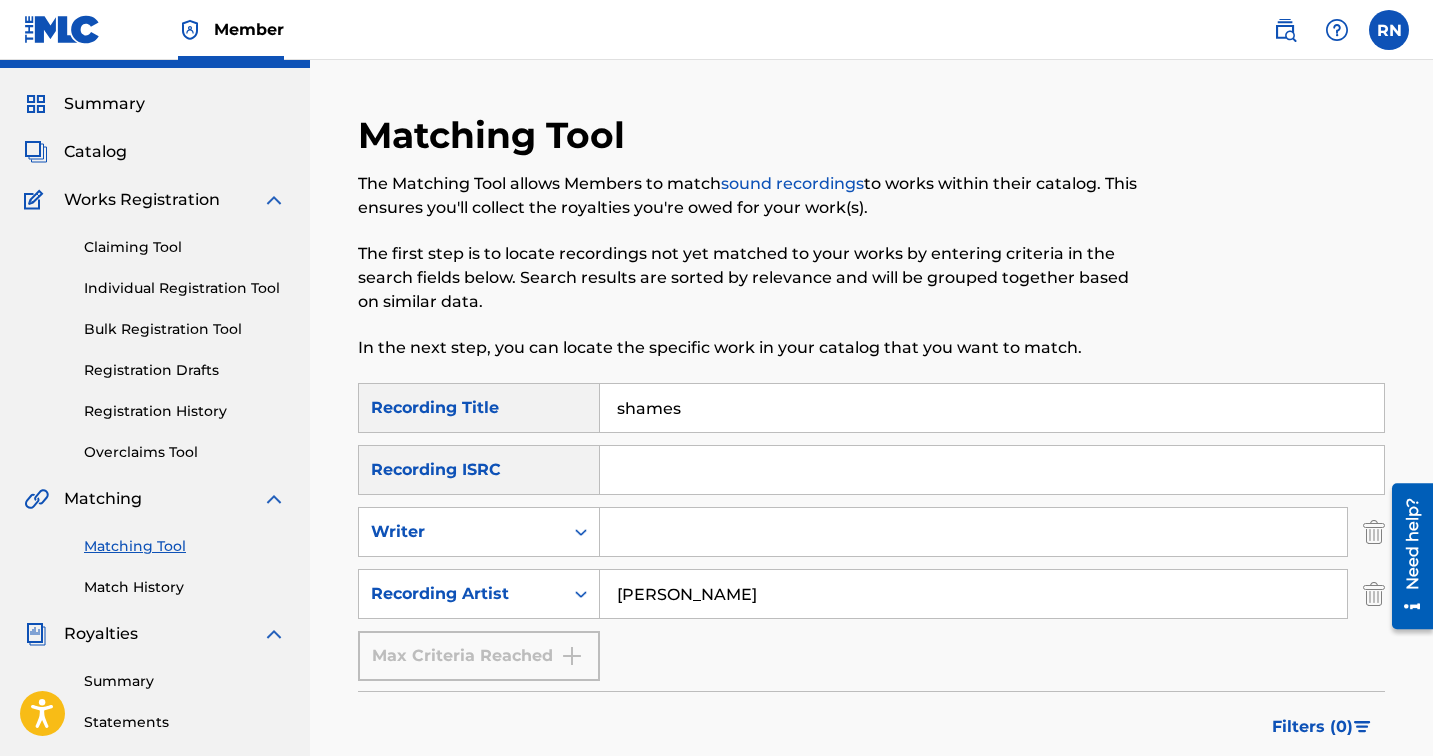 scroll, scrollTop: 48, scrollLeft: 0, axis: vertical 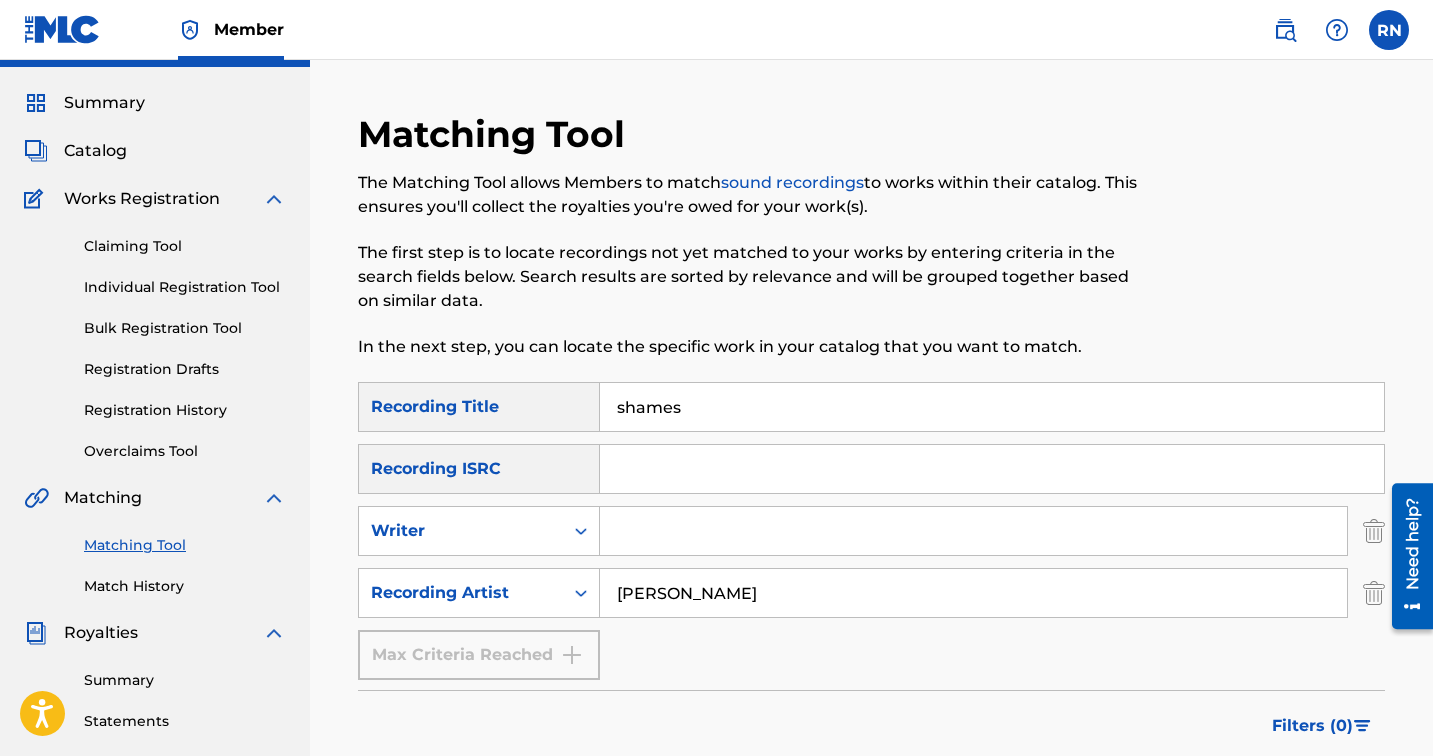 click on "[PERSON_NAME]" at bounding box center [973, 593] 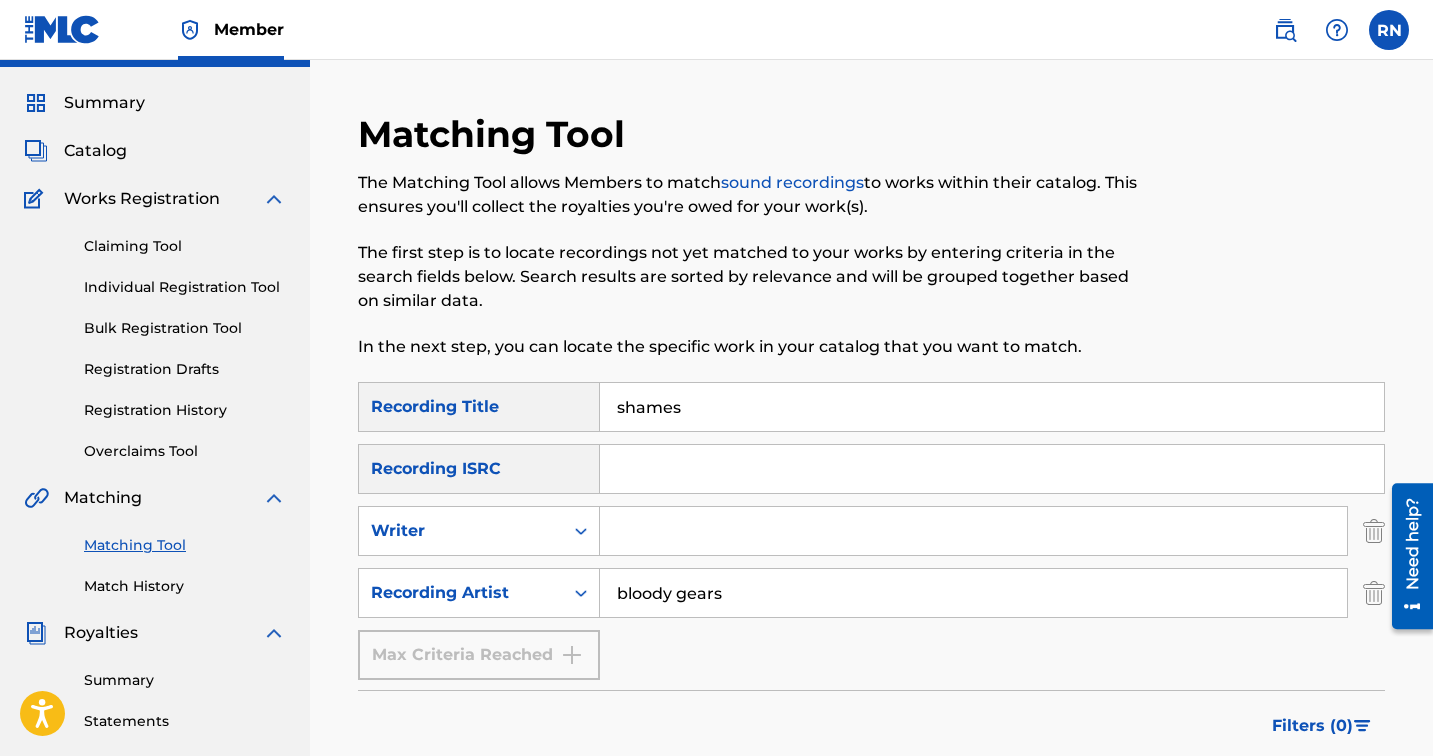 type on "bloody gears" 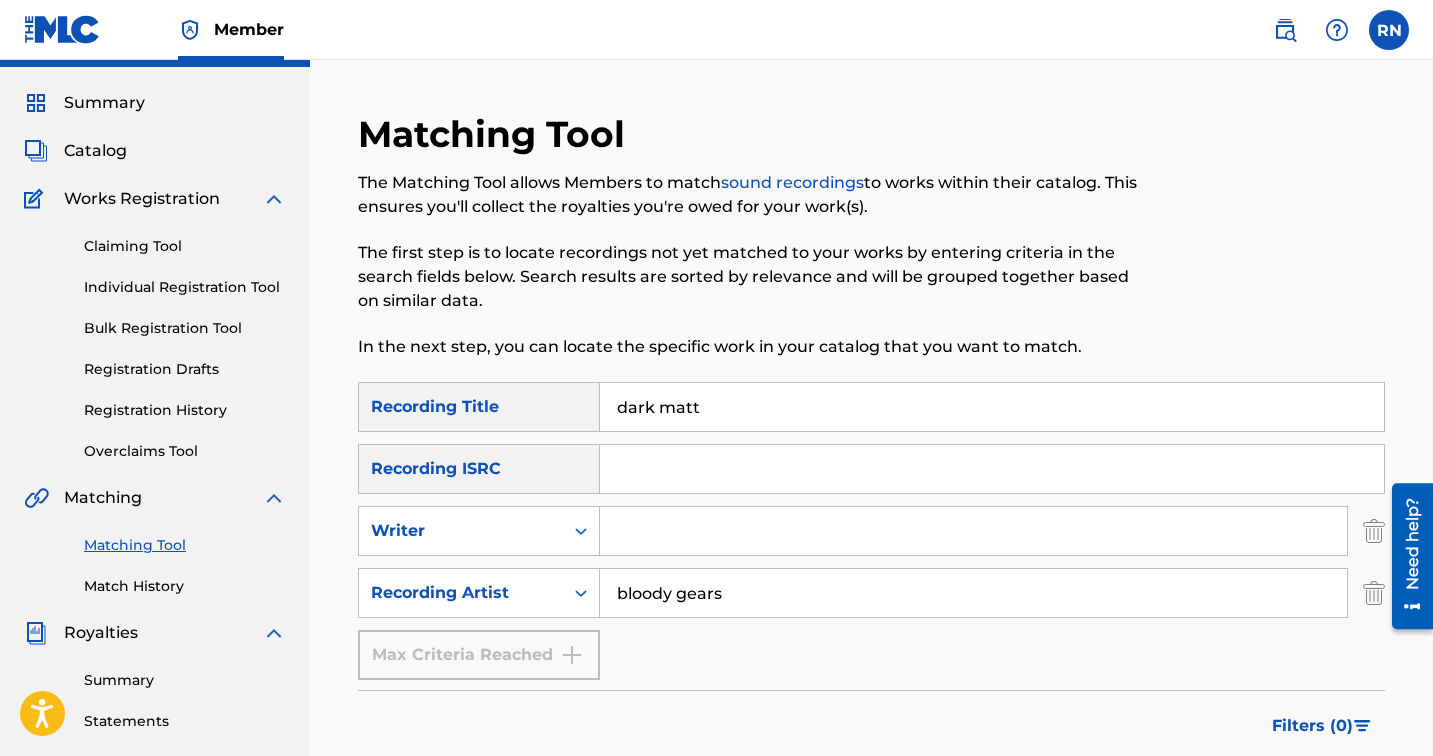 type on "Dark matters" 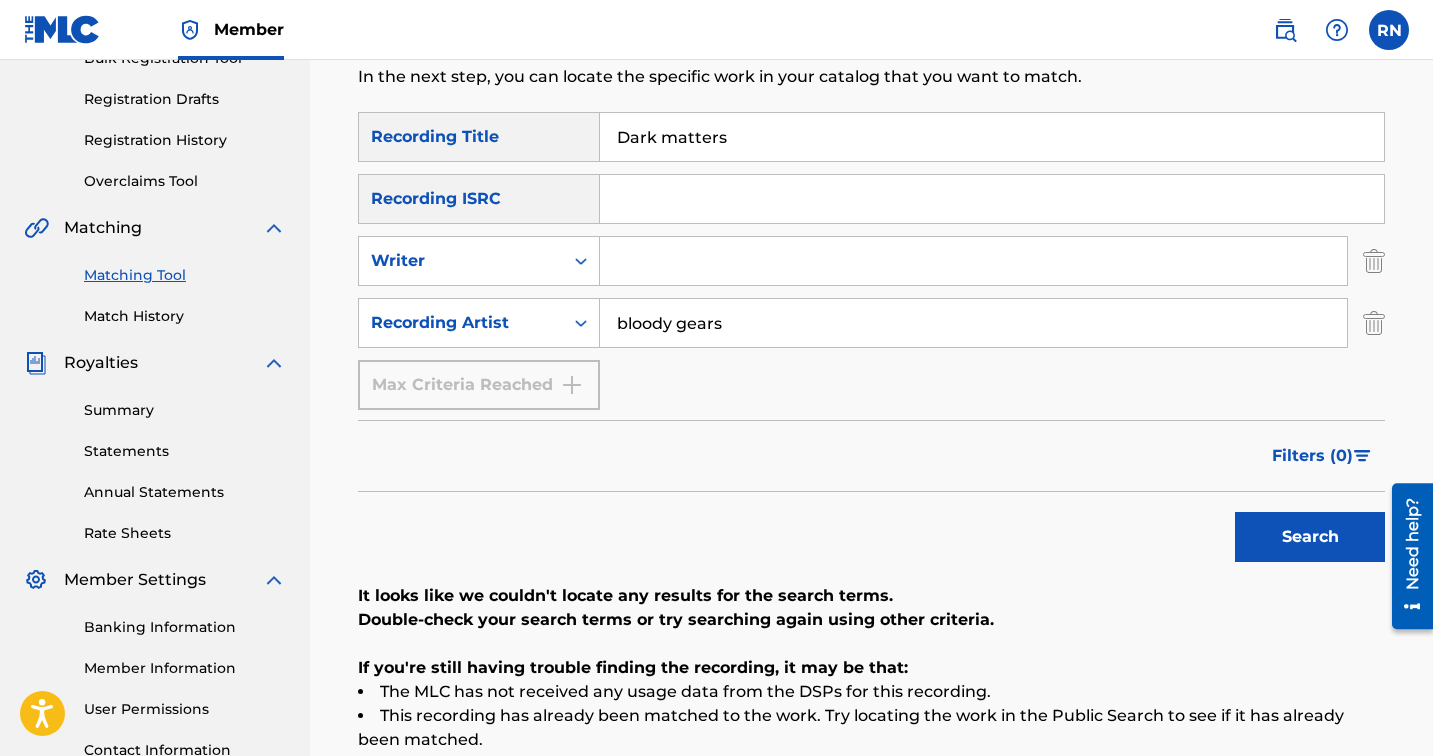 scroll, scrollTop: 558, scrollLeft: 0, axis: vertical 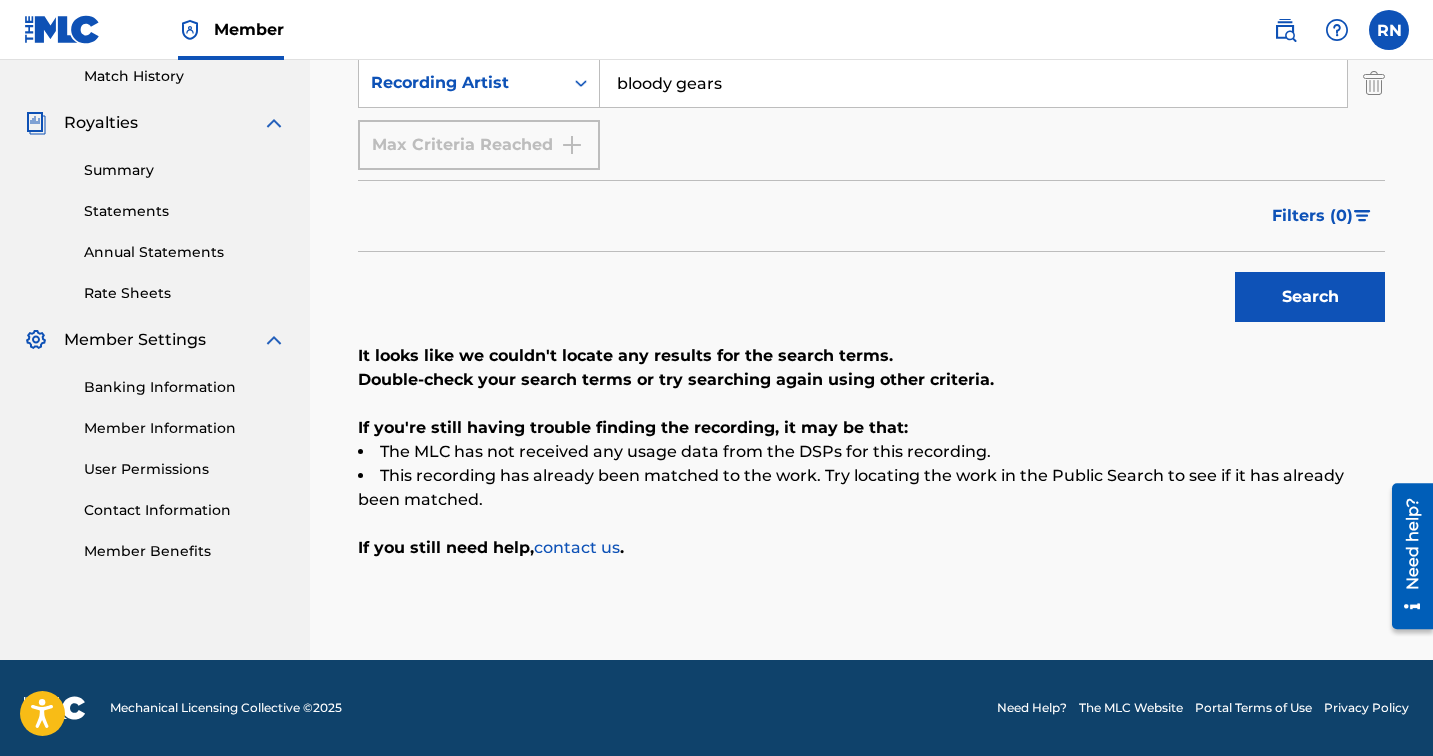 click on "Search" at bounding box center [1310, 297] 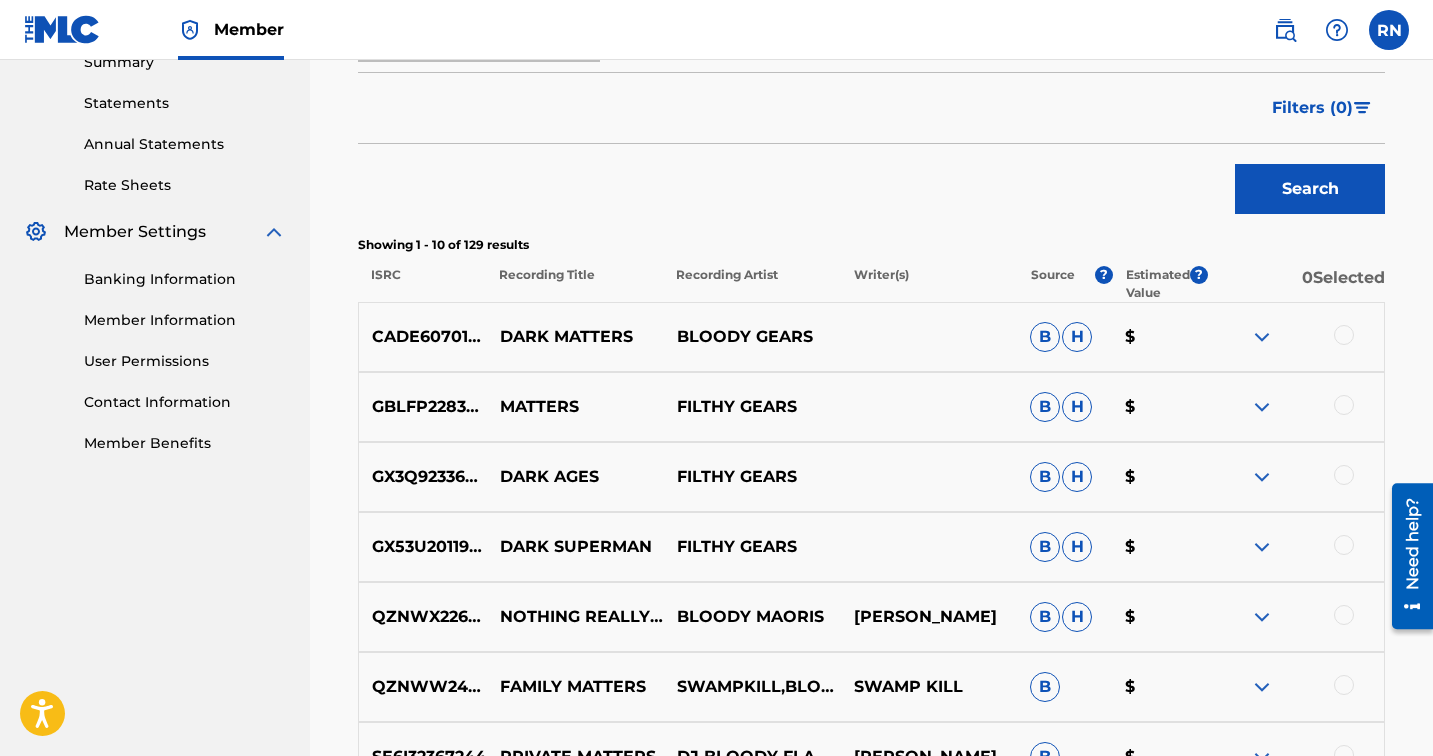 scroll, scrollTop: 679, scrollLeft: 0, axis: vertical 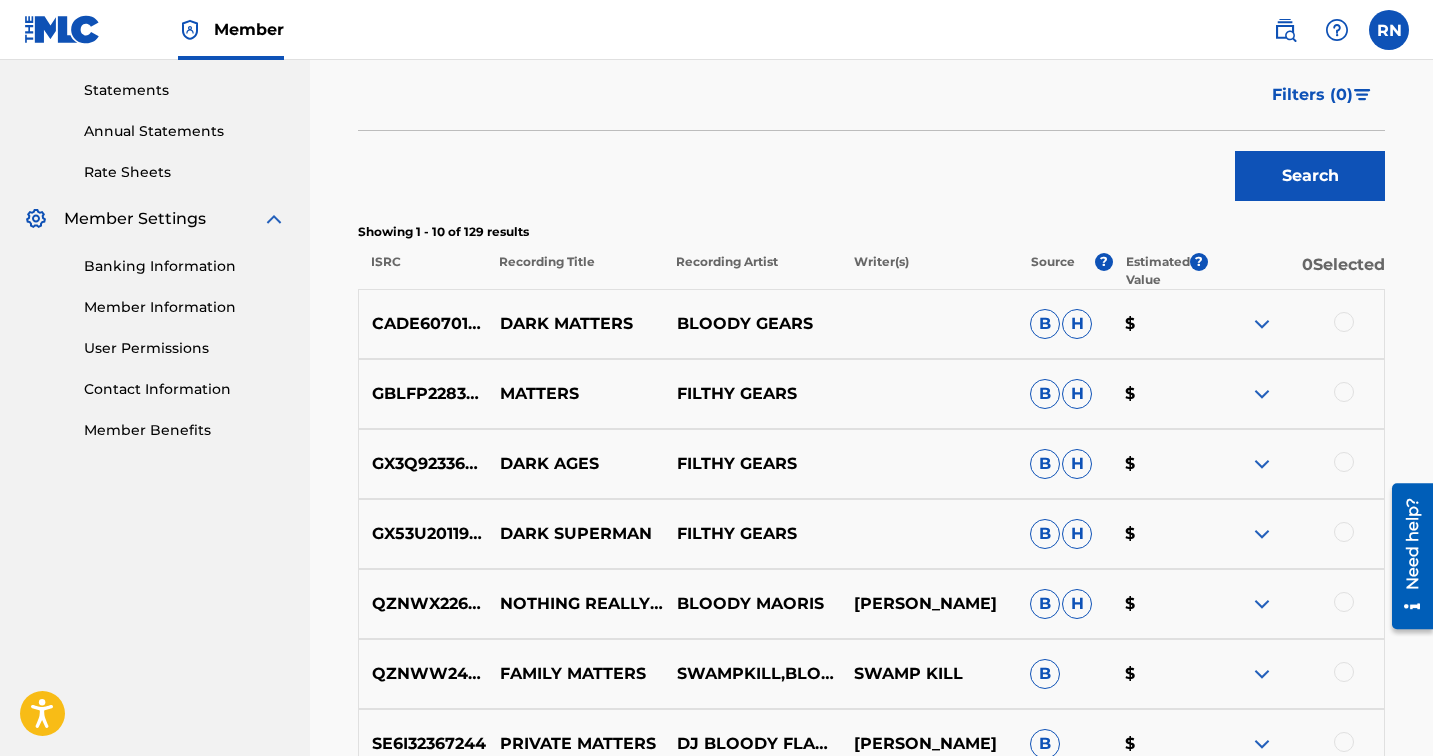 click at bounding box center [1344, 322] 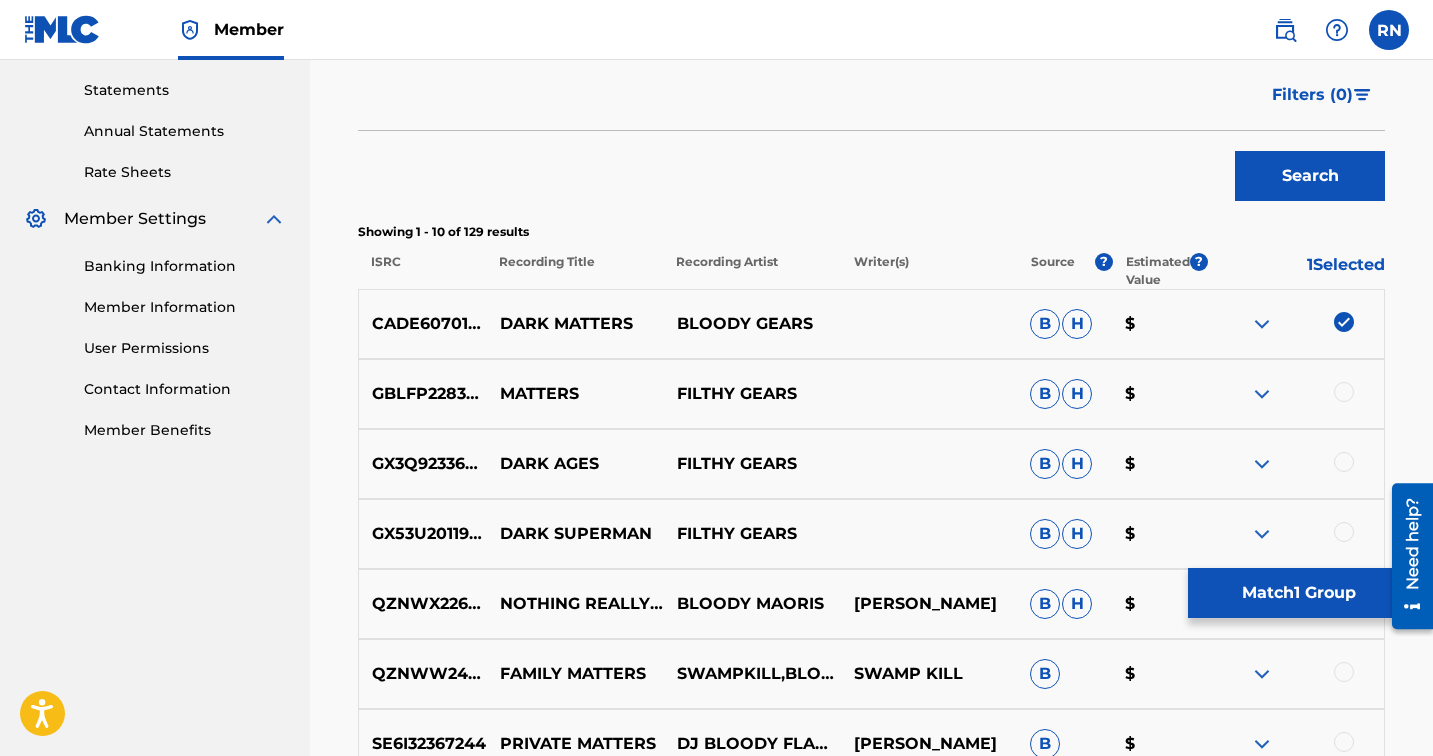 click at bounding box center [1344, 322] 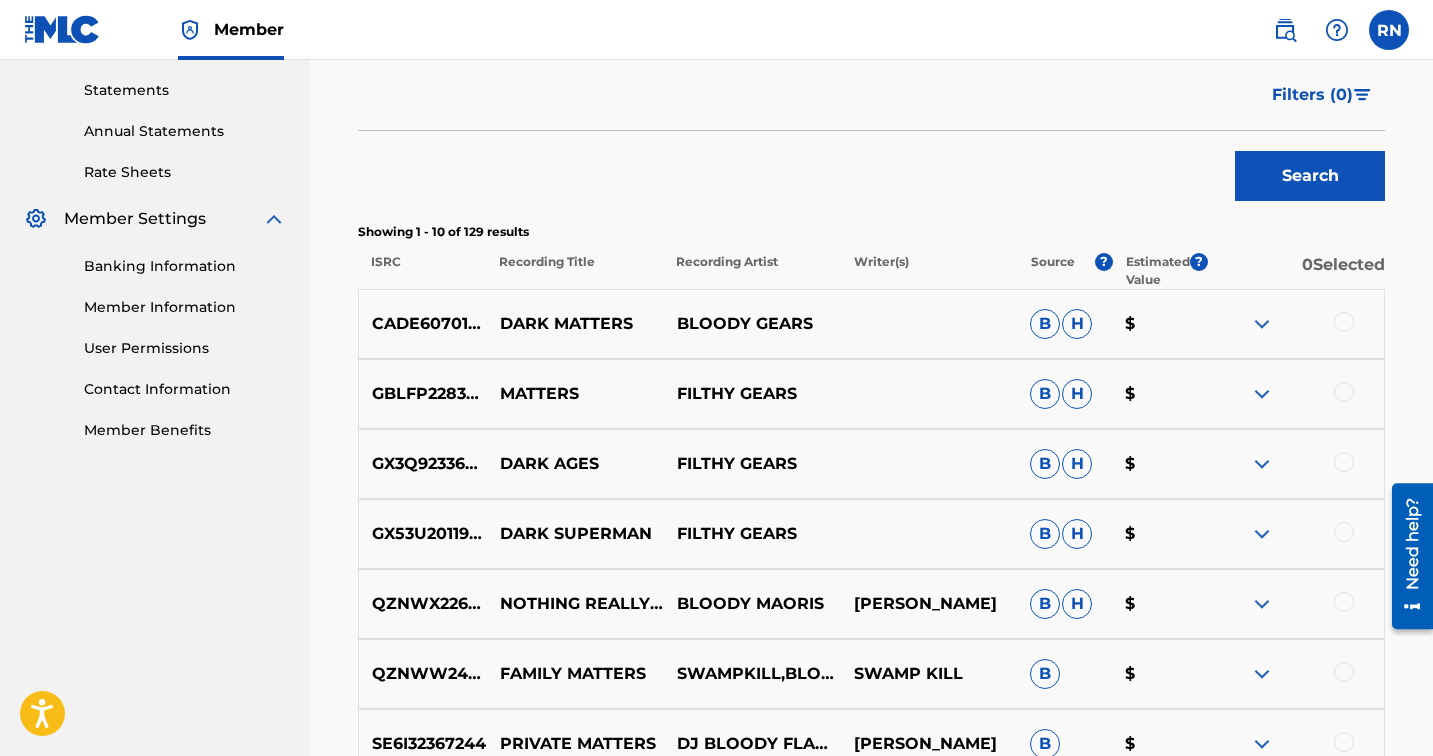 click at bounding box center [1344, 322] 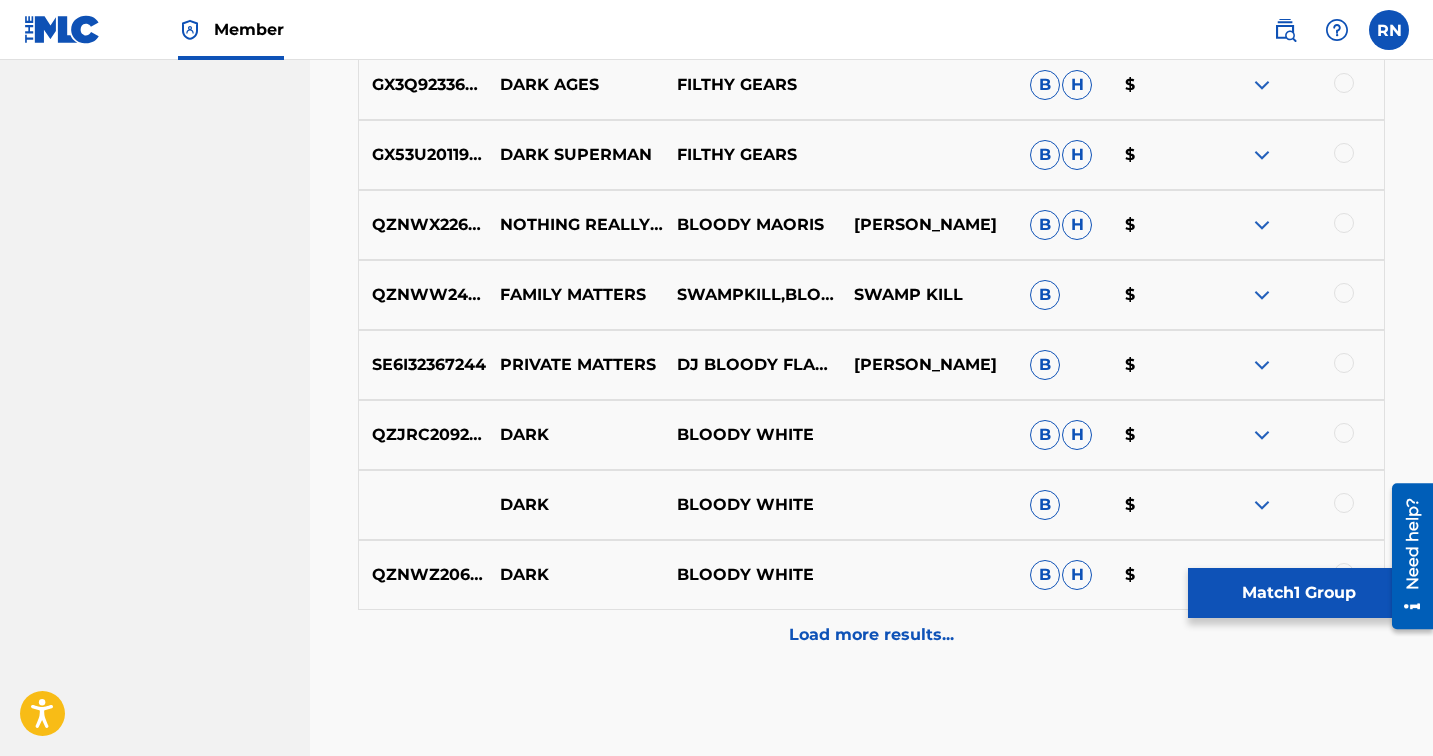 scroll, scrollTop: 1158, scrollLeft: 0, axis: vertical 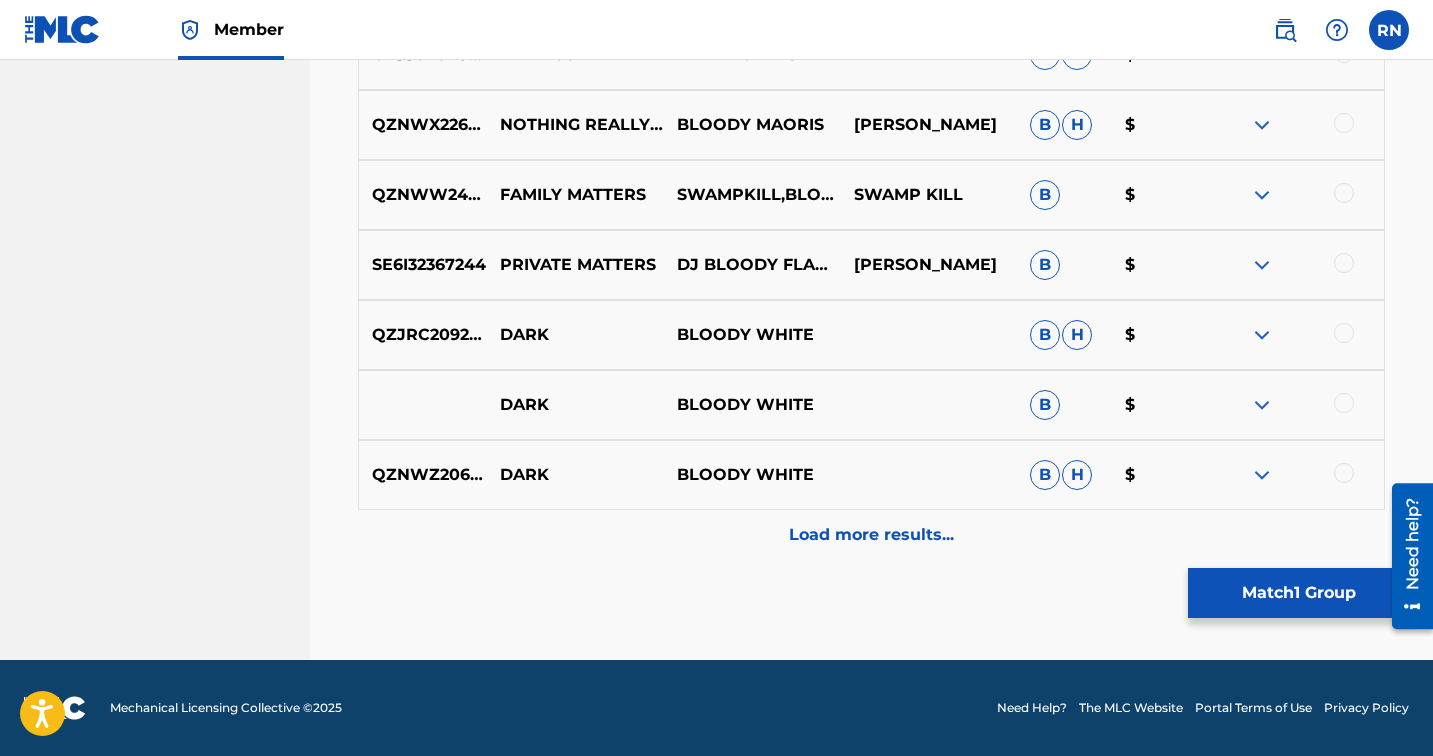 click on "Match  1 Group" at bounding box center [1298, 593] 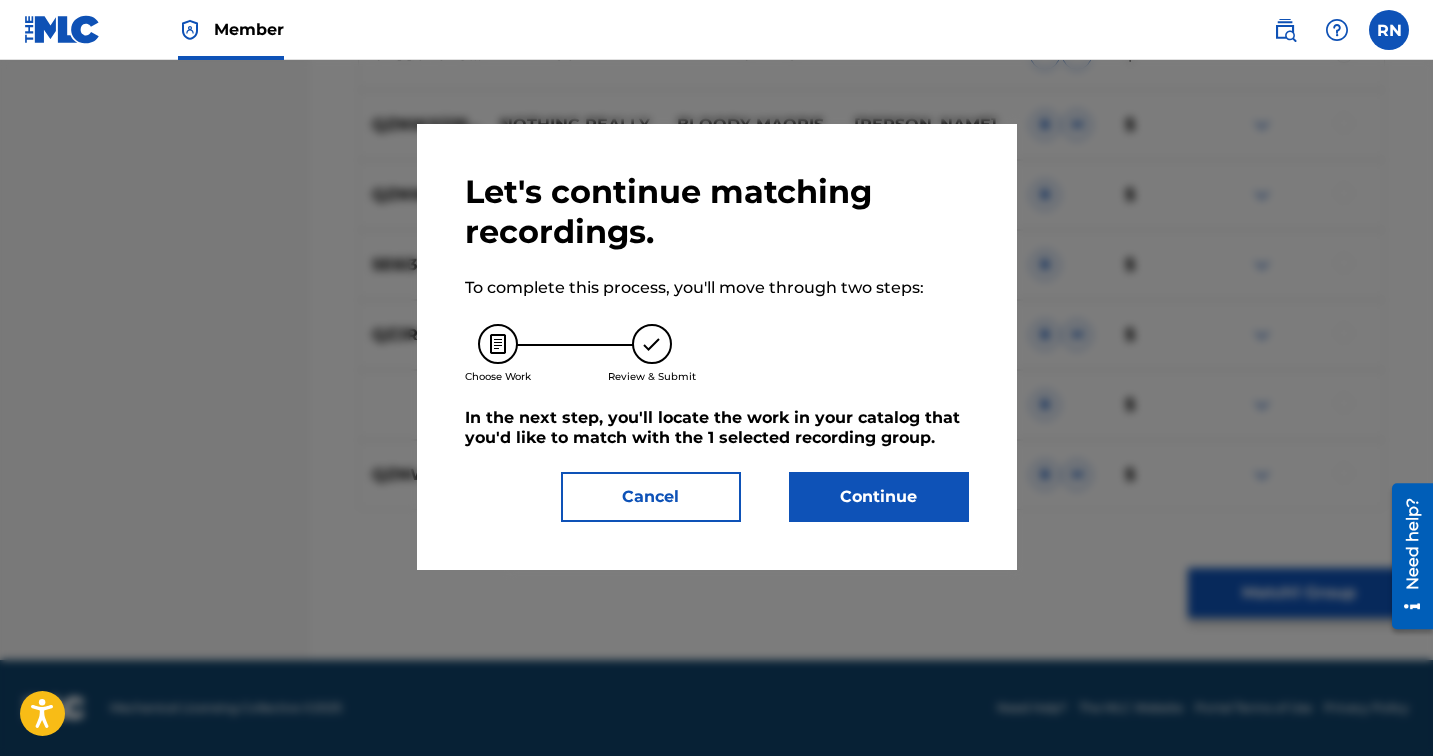 click on "Continue" at bounding box center [879, 497] 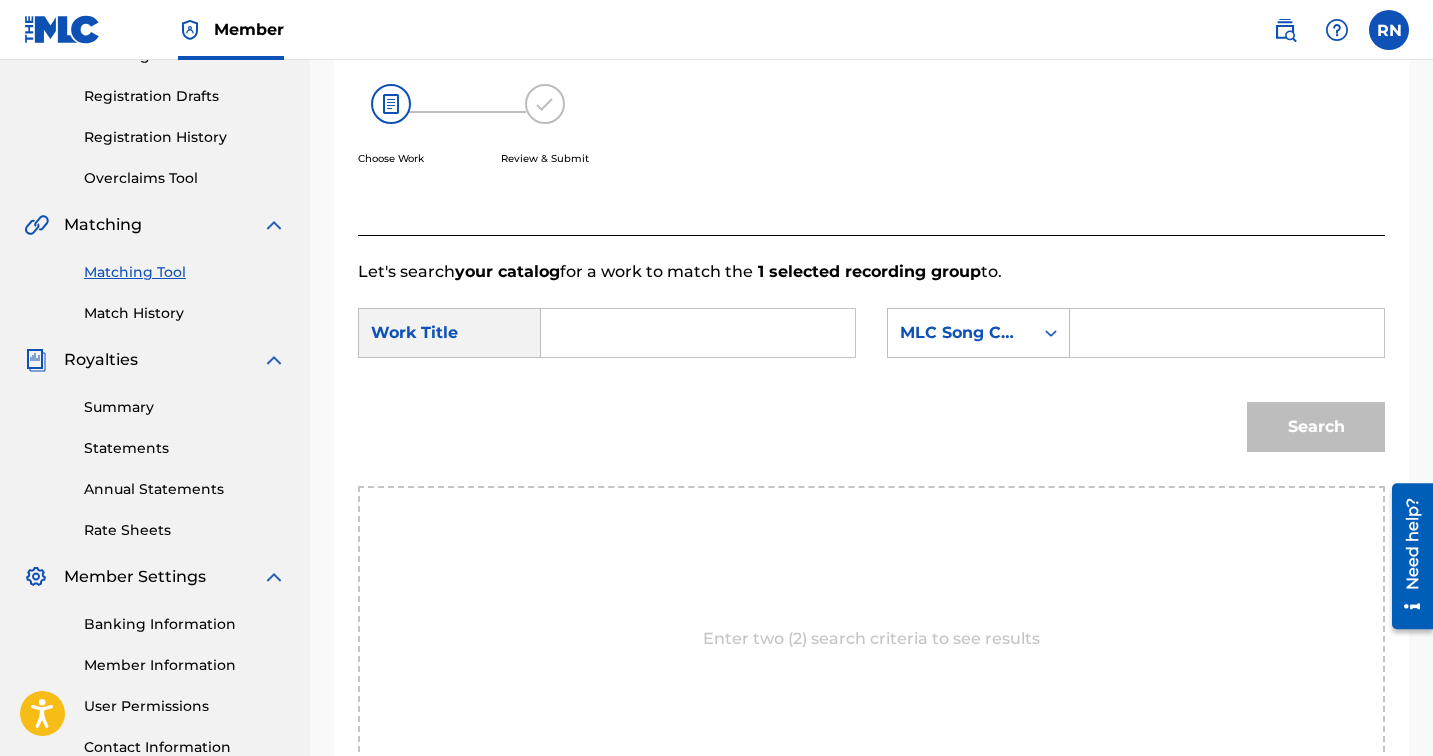 scroll, scrollTop: 326, scrollLeft: 0, axis: vertical 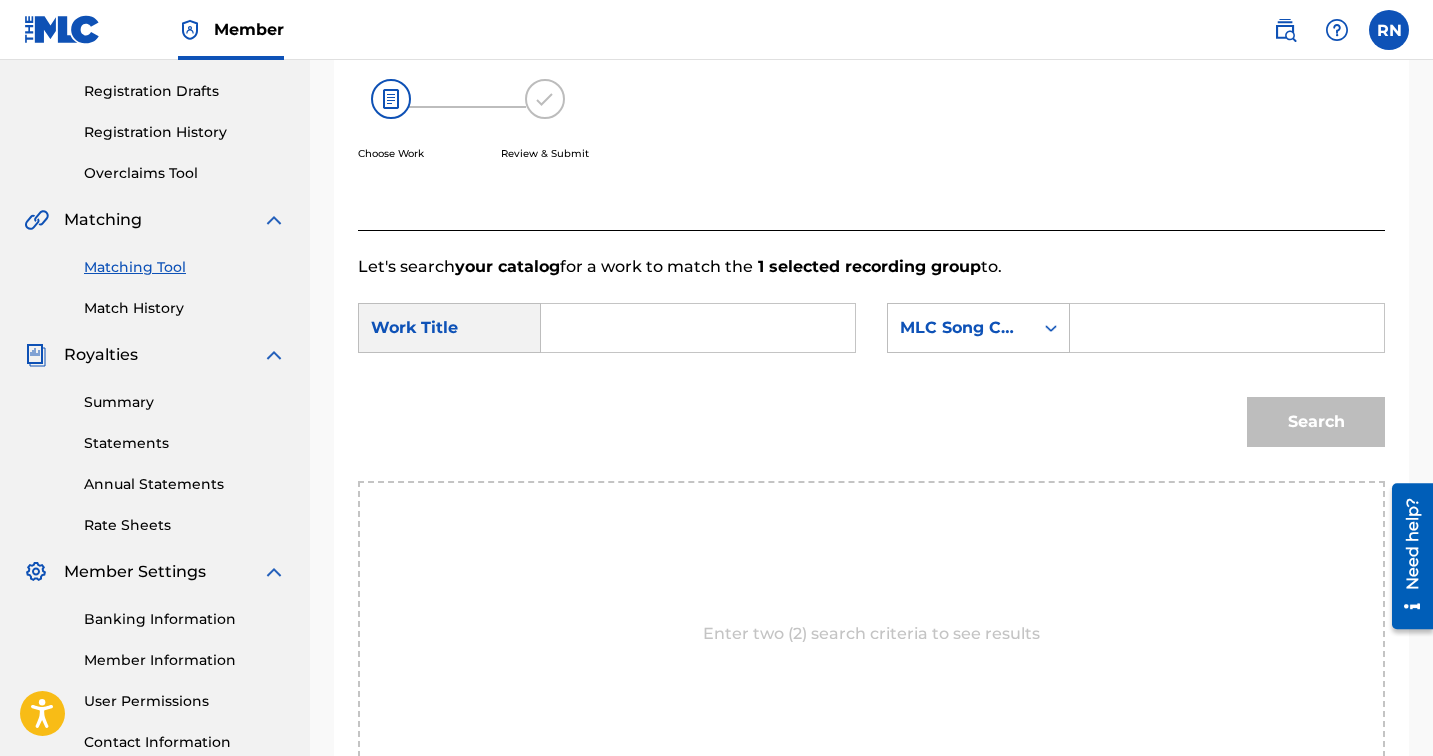 click at bounding box center (698, 328) 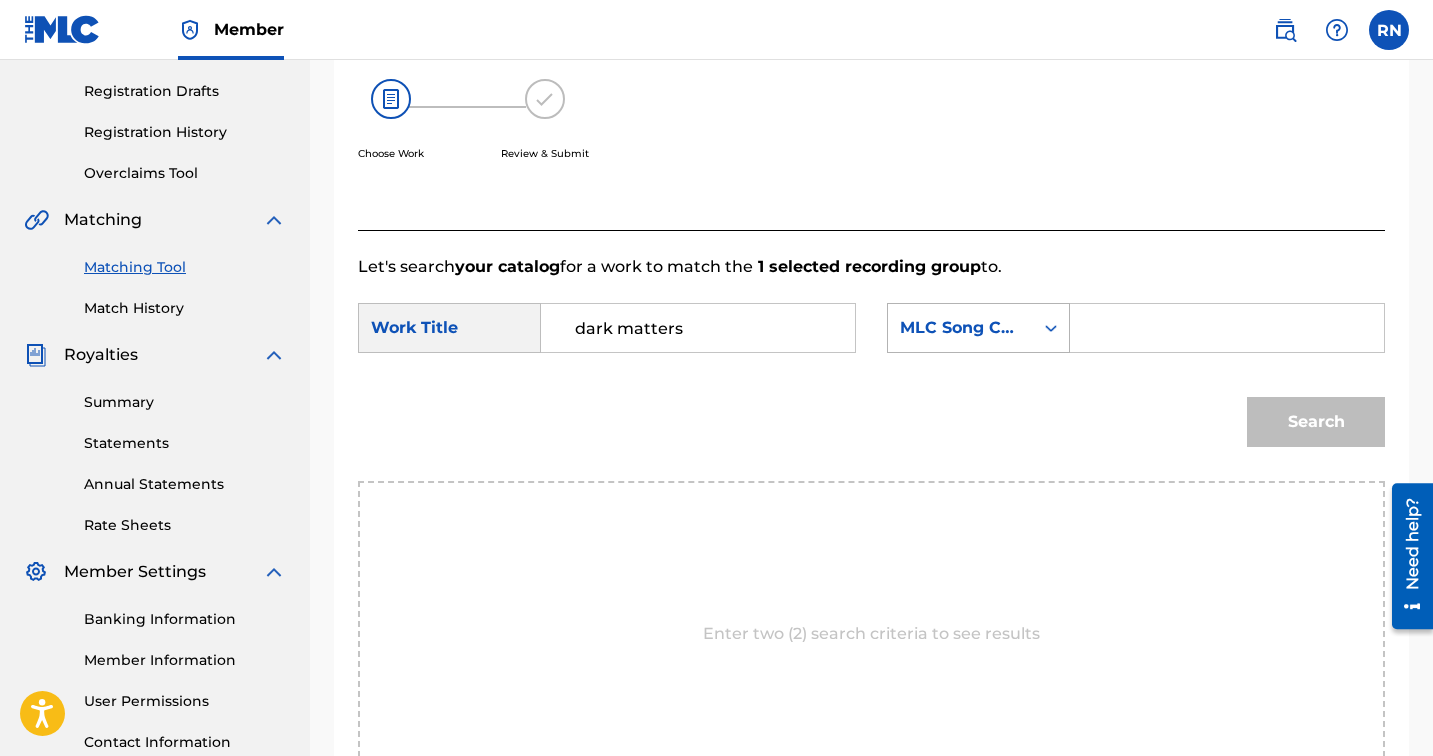 type on "dark matters" 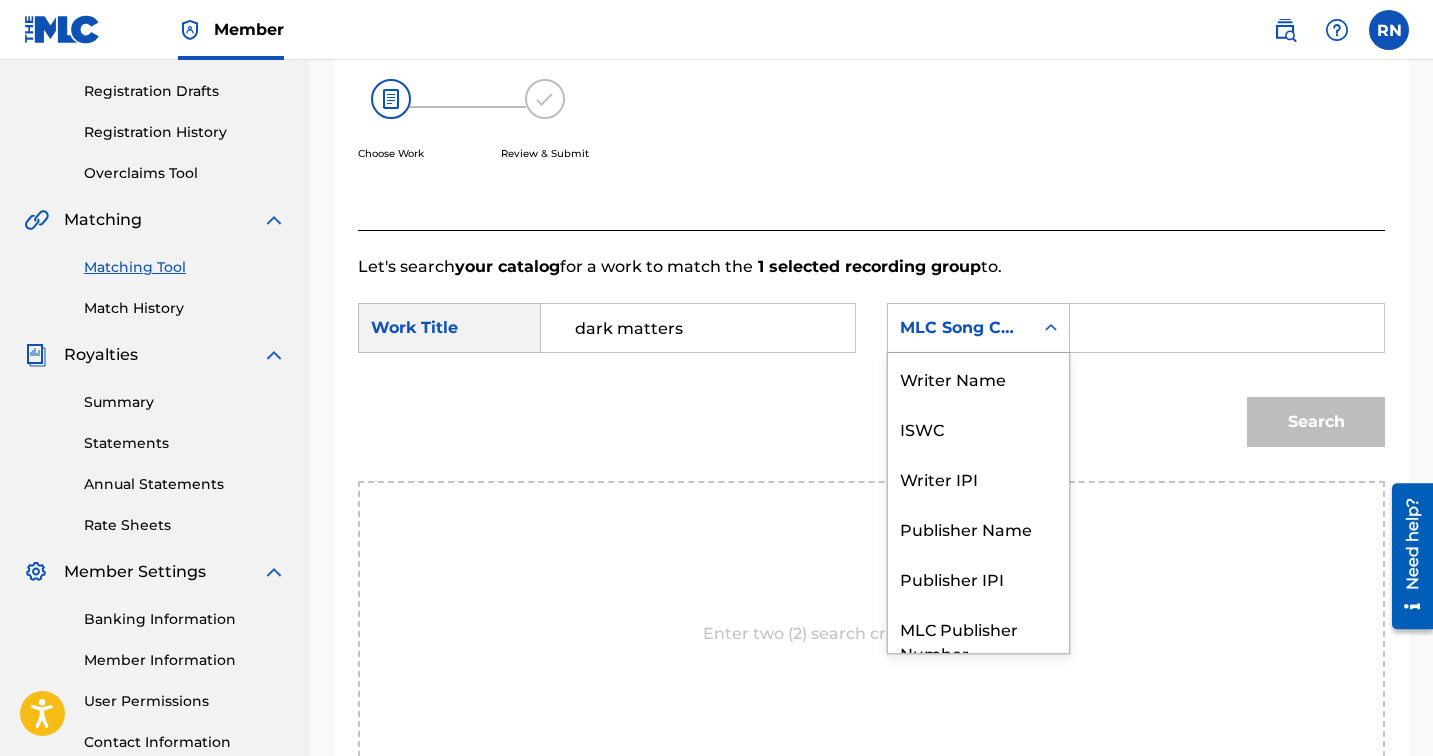 click at bounding box center [1051, 328] 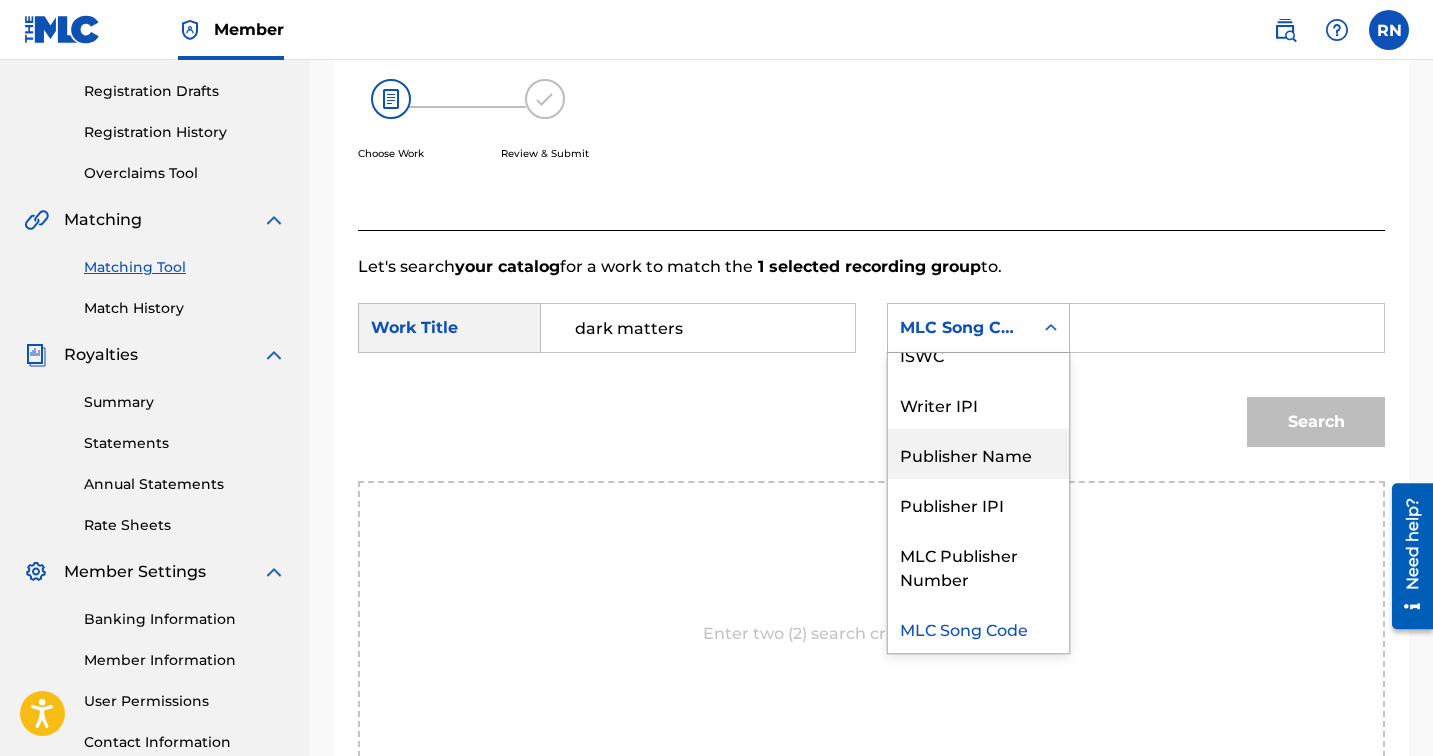 click on "Publisher Name" at bounding box center [978, 454] 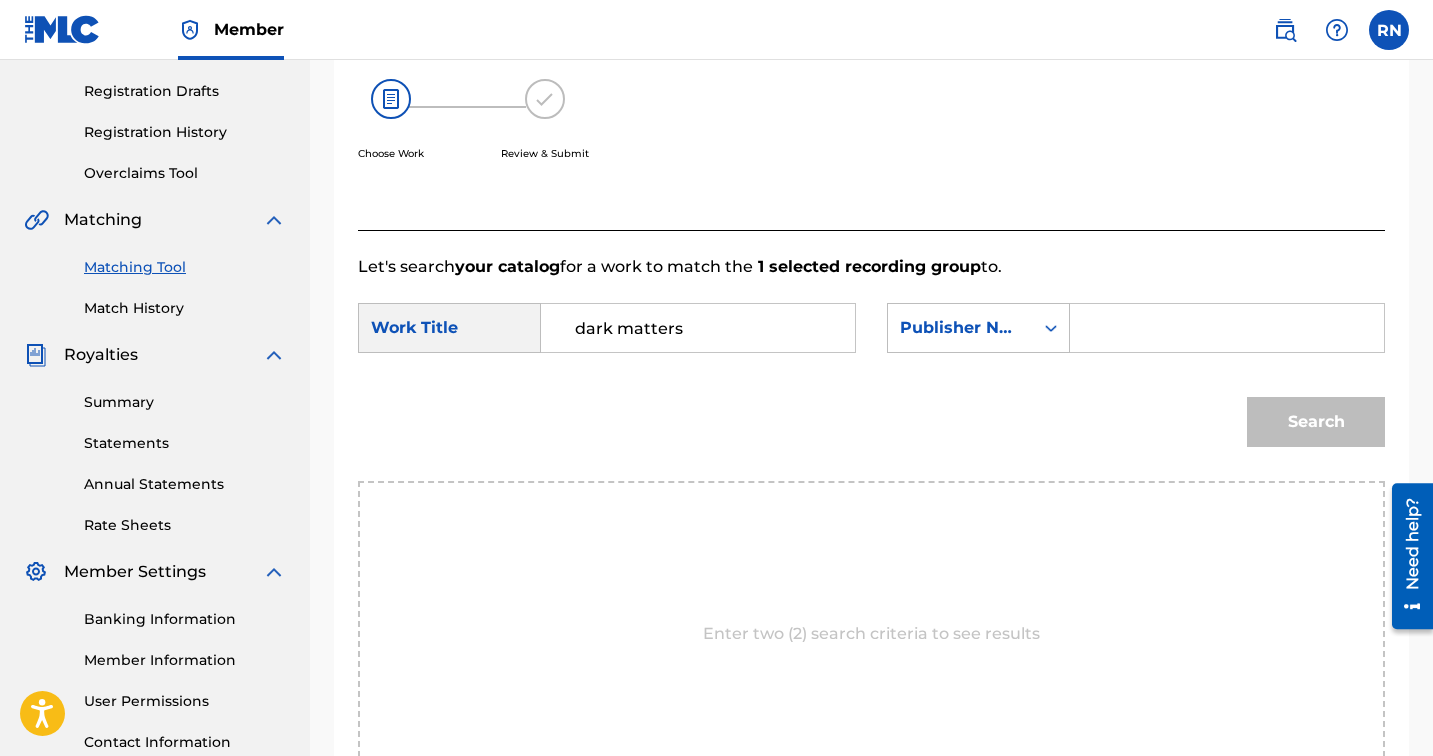 click at bounding box center (1227, 328) 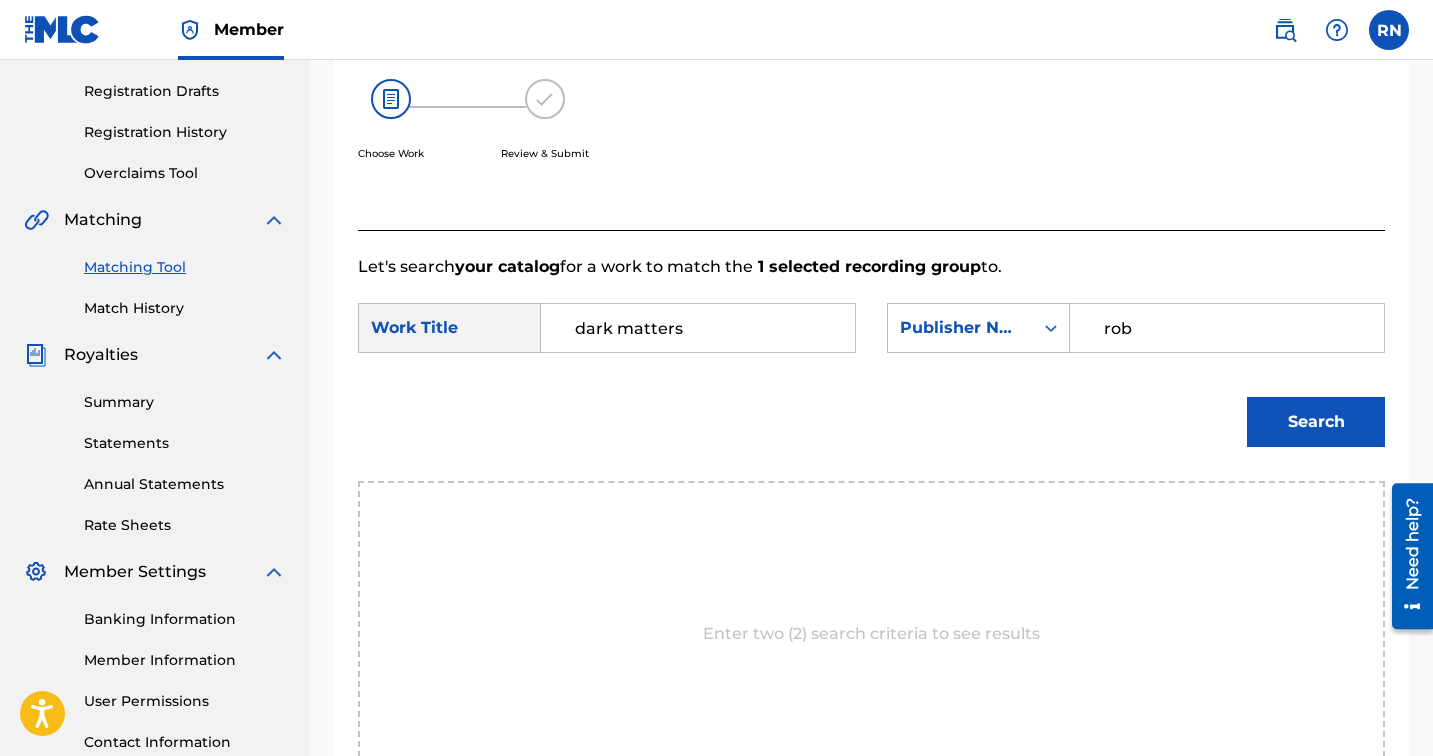 click on "rob" at bounding box center (1227, 328) 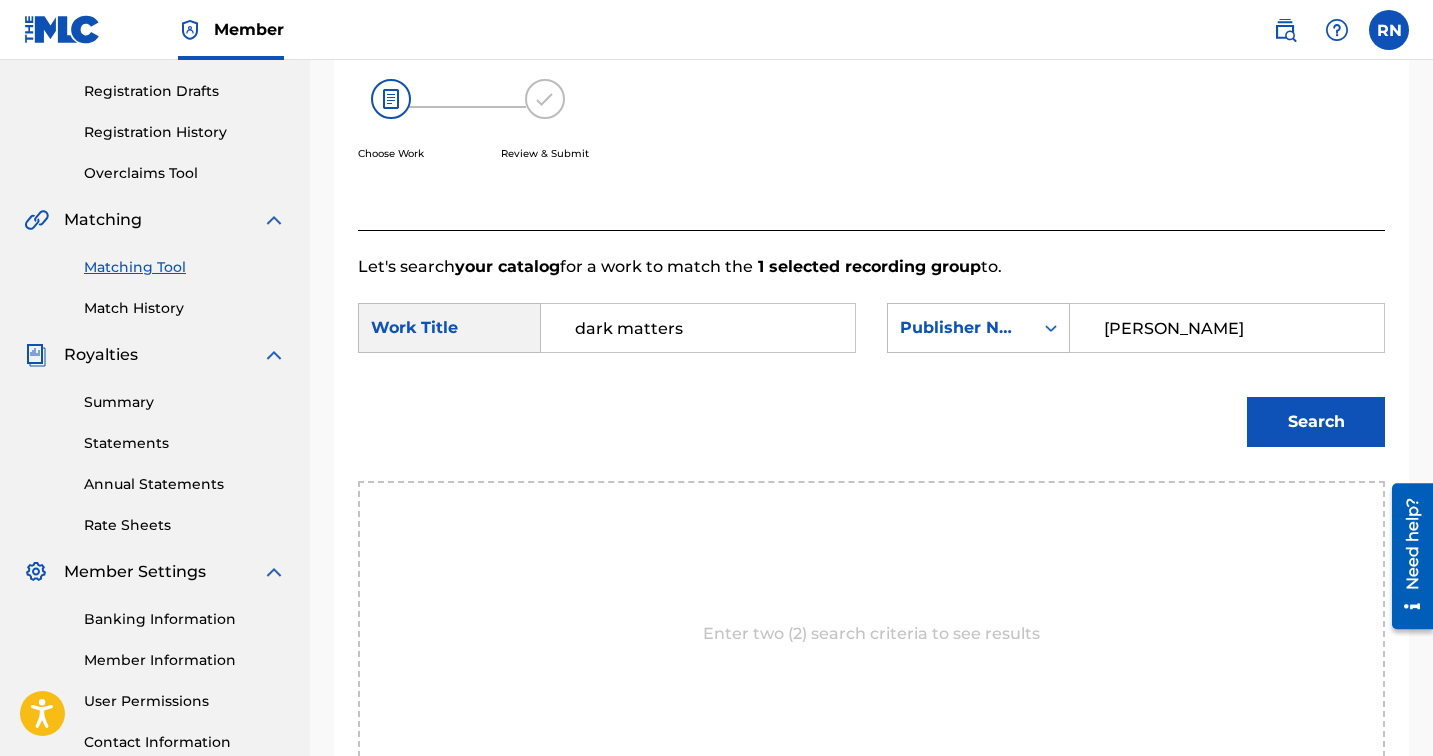 type on "[PERSON_NAME]" 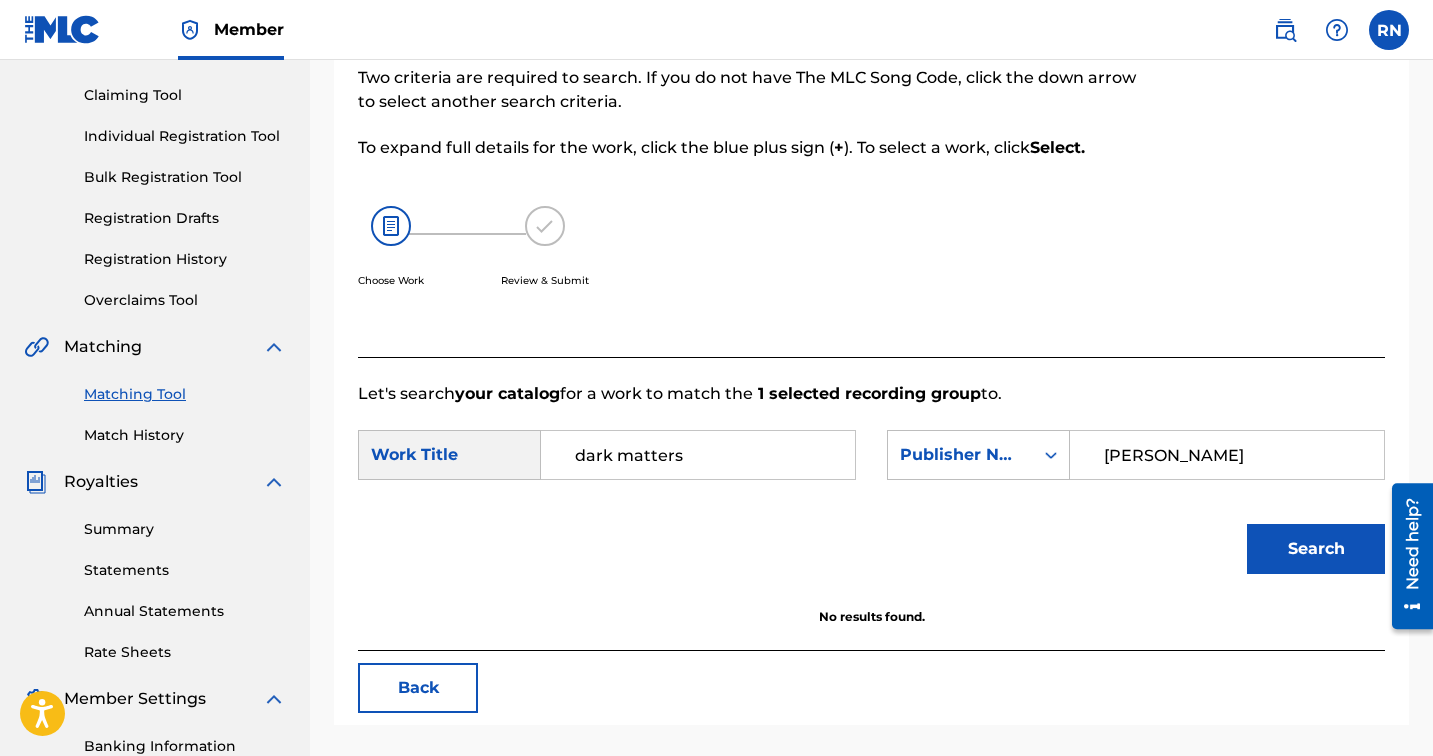 scroll, scrollTop: 198, scrollLeft: 0, axis: vertical 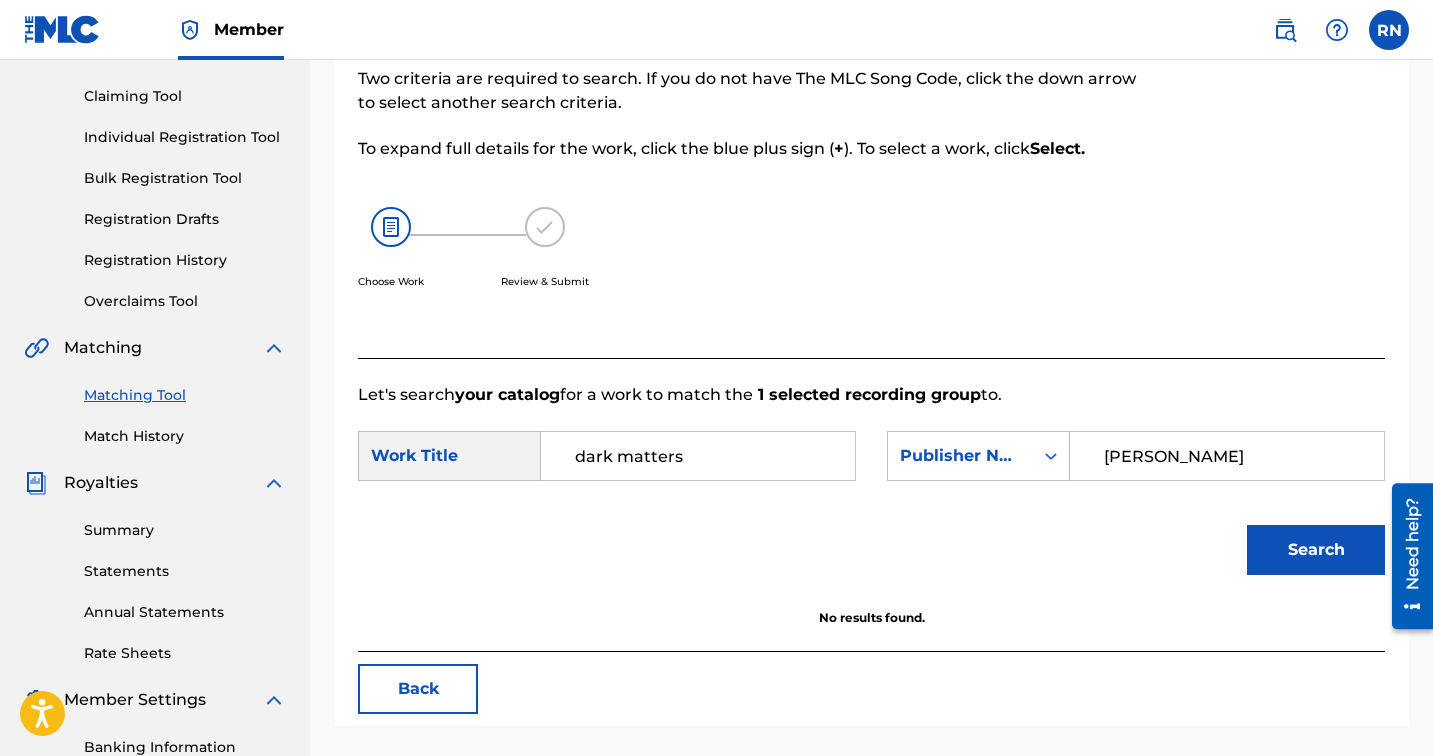 click on "Claiming Tool" at bounding box center (185, 96) 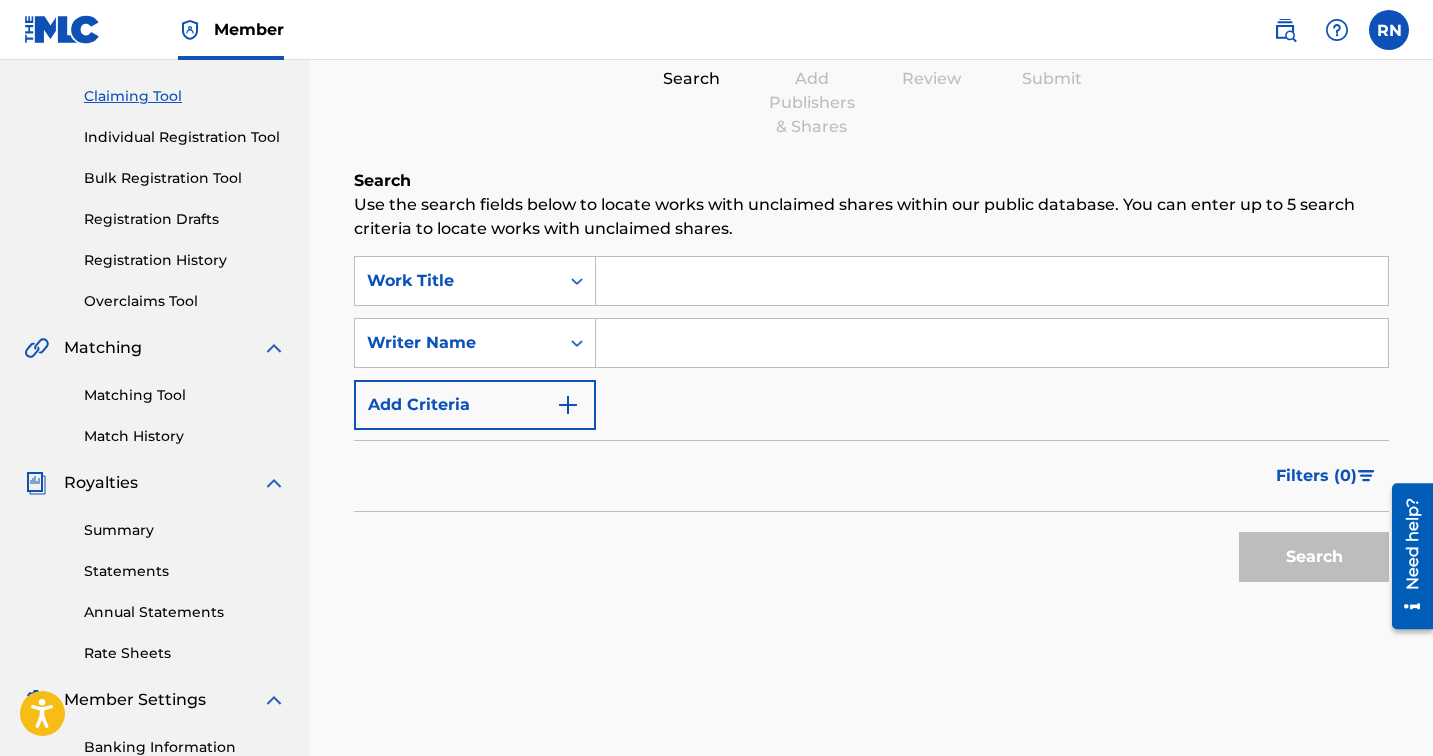 scroll, scrollTop: 0, scrollLeft: 0, axis: both 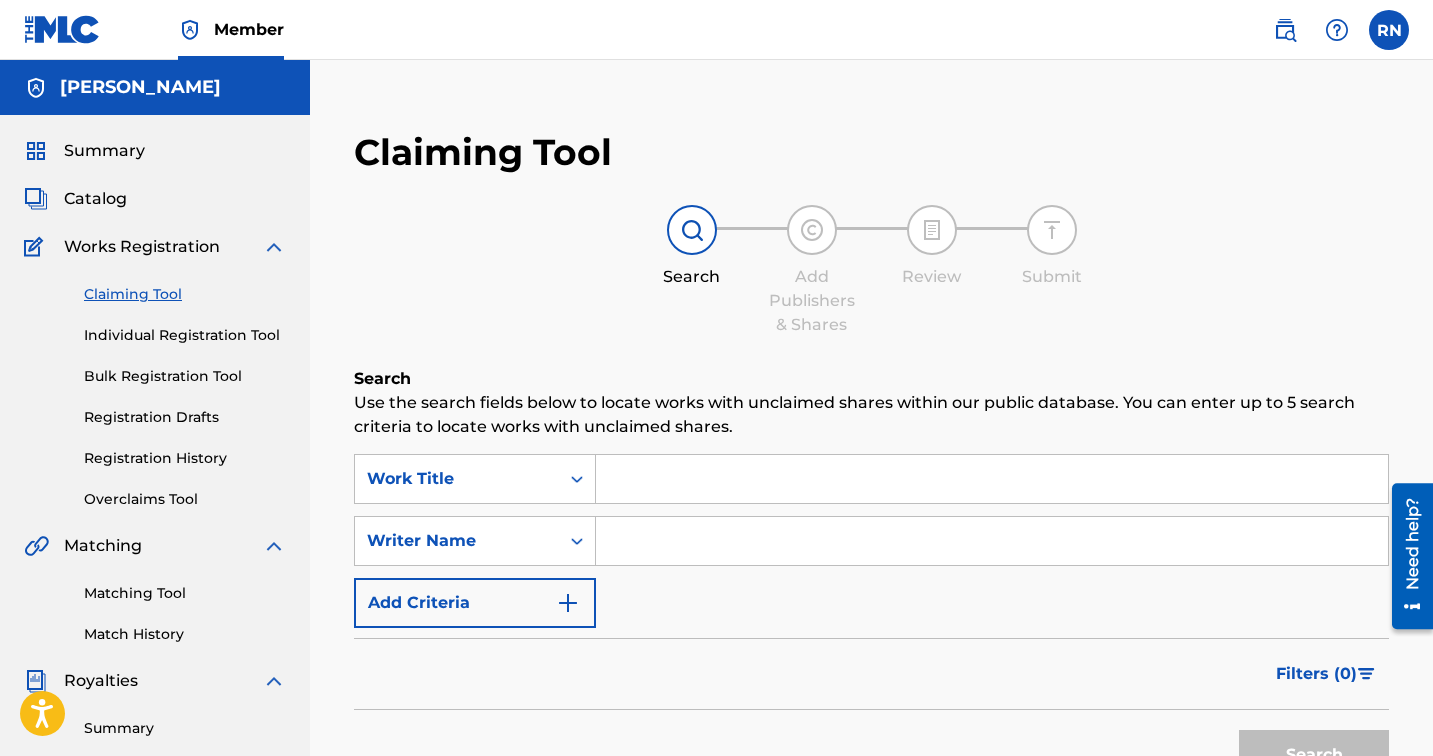 click at bounding box center [992, 479] 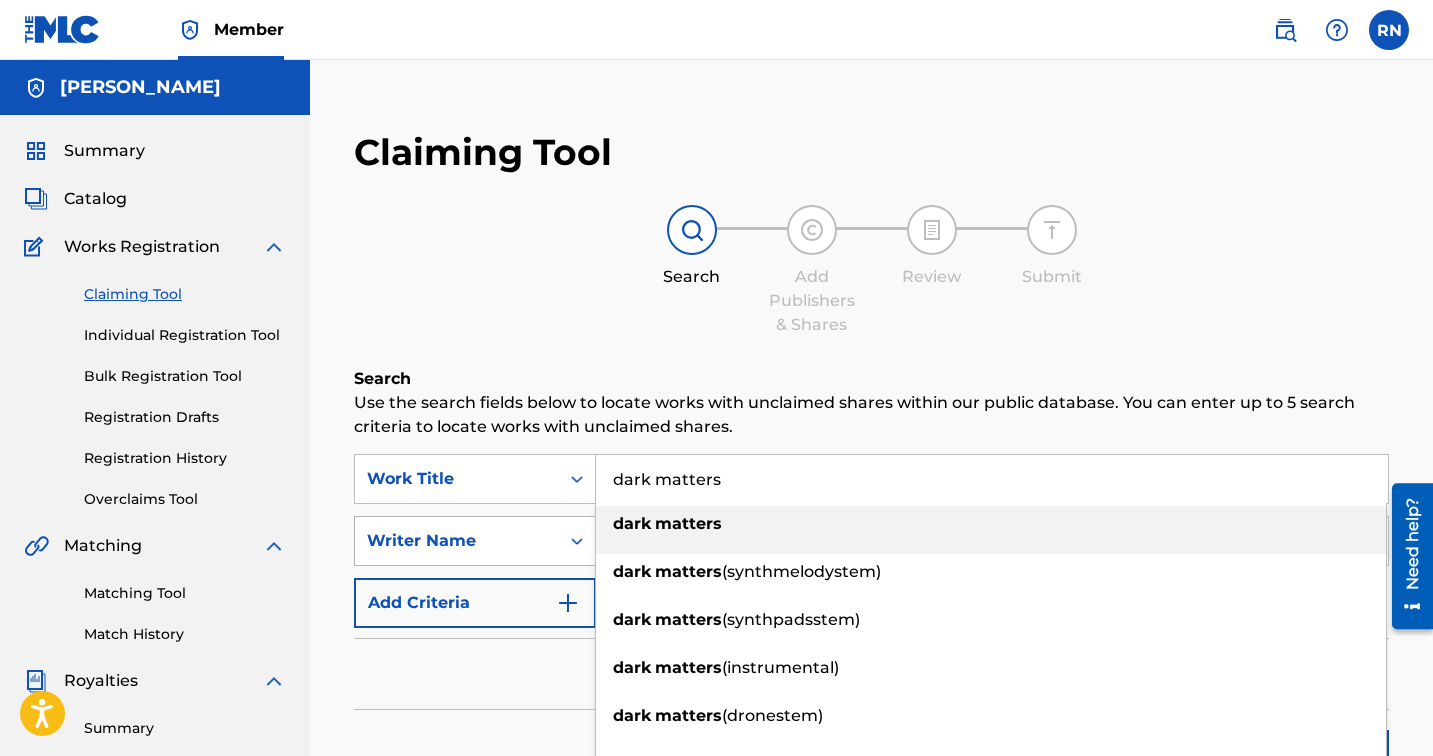 type on "dark matters" 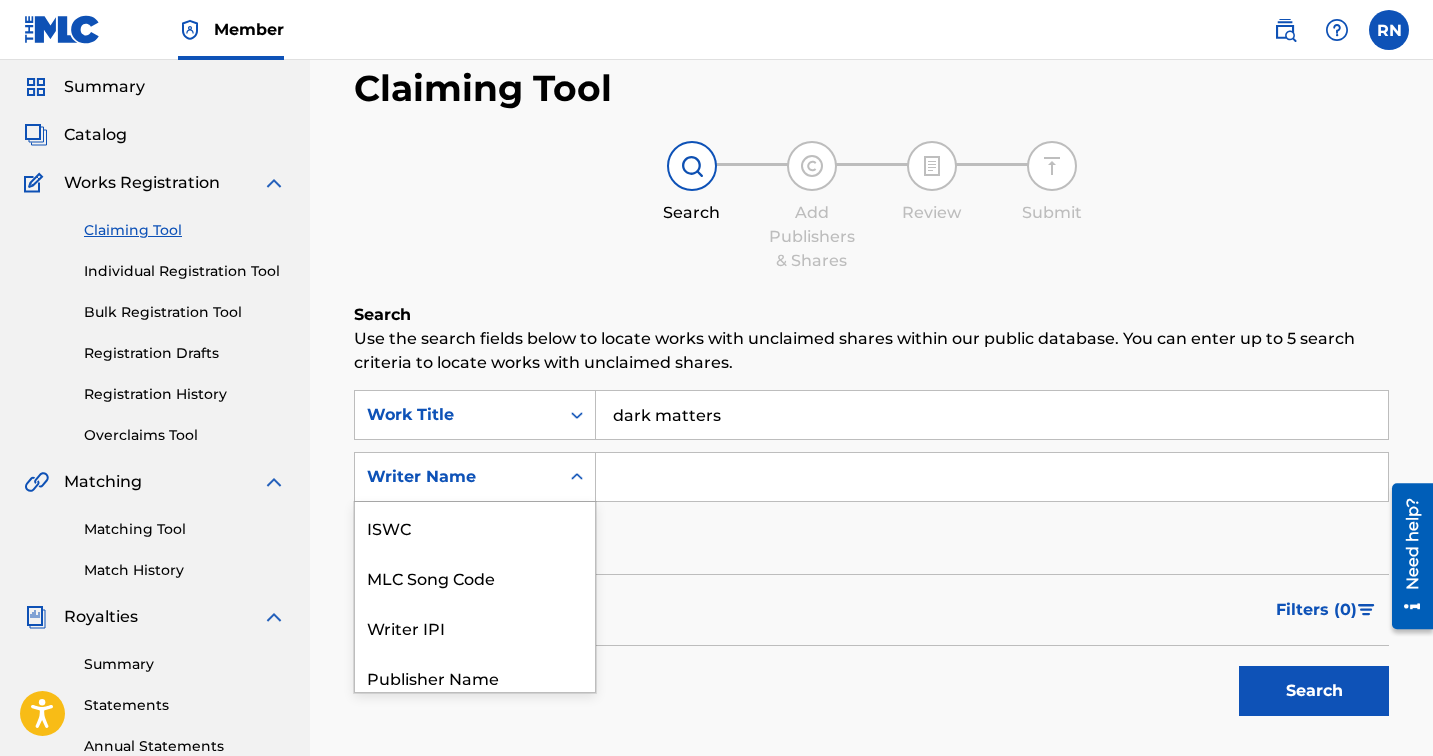 click on "Writer Name selected, 7 of 7. 7 results available. Use Up and Down to choose options, press Enter to select the currently focused option, press Escape to exit the menu, press Tab to select the option and exit the menu. Writer Name ISWC MLC Song Code Writer IPI Publisher Name Publisher IPI MLC Publisher Number Writer Name" at bounding box center (475, 477) 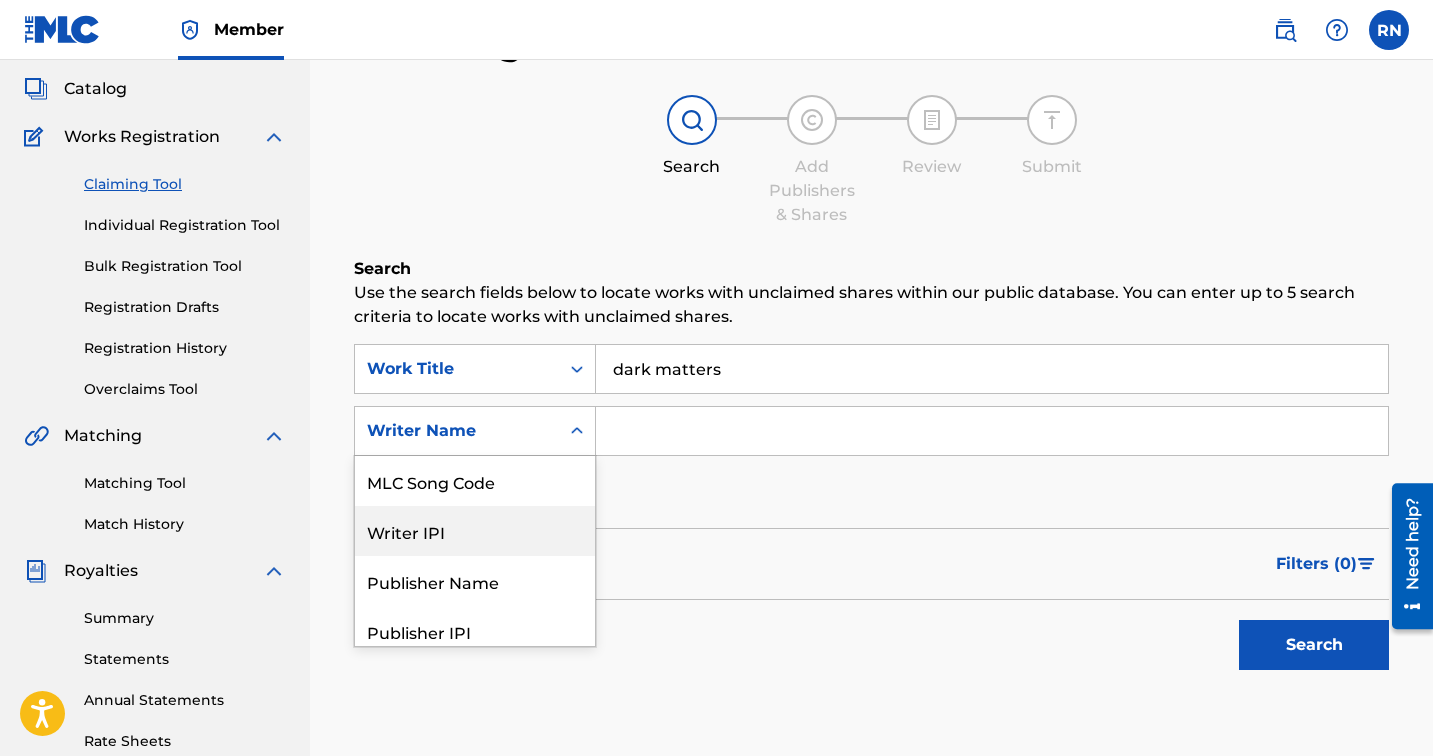 scroll, scrollTop: 111, scrollLeft: 0, axis: vertical 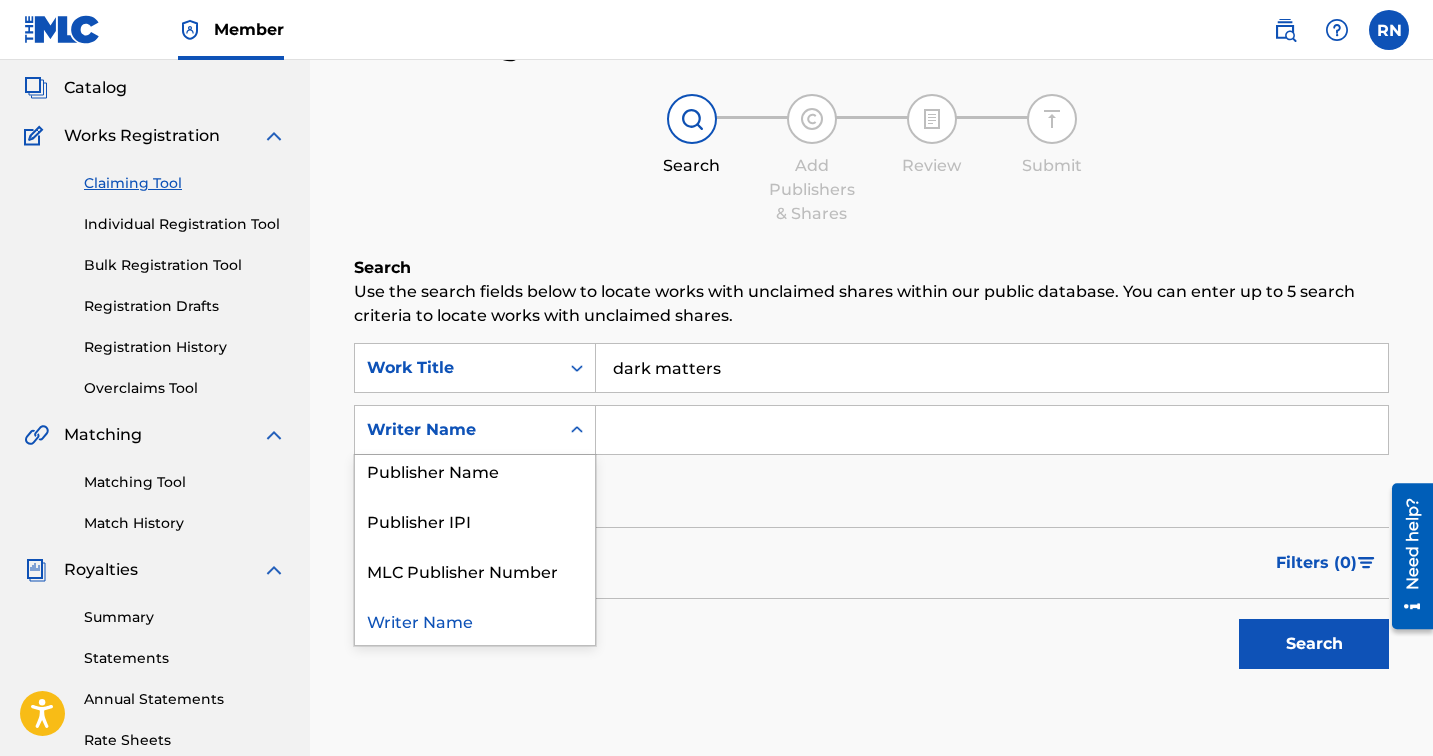 click on "Writer Name" at bounding box center [475, 620] 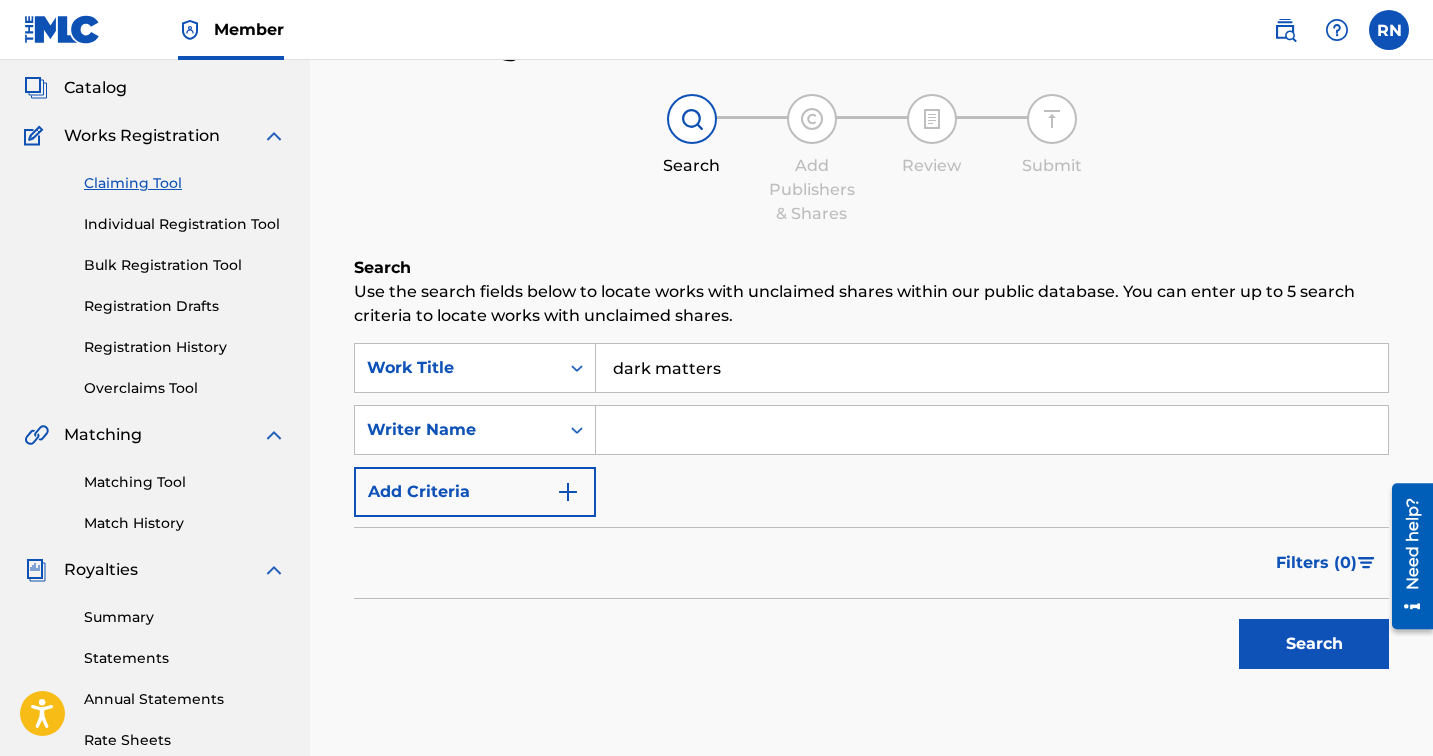 click at bounding box center (992, 430) 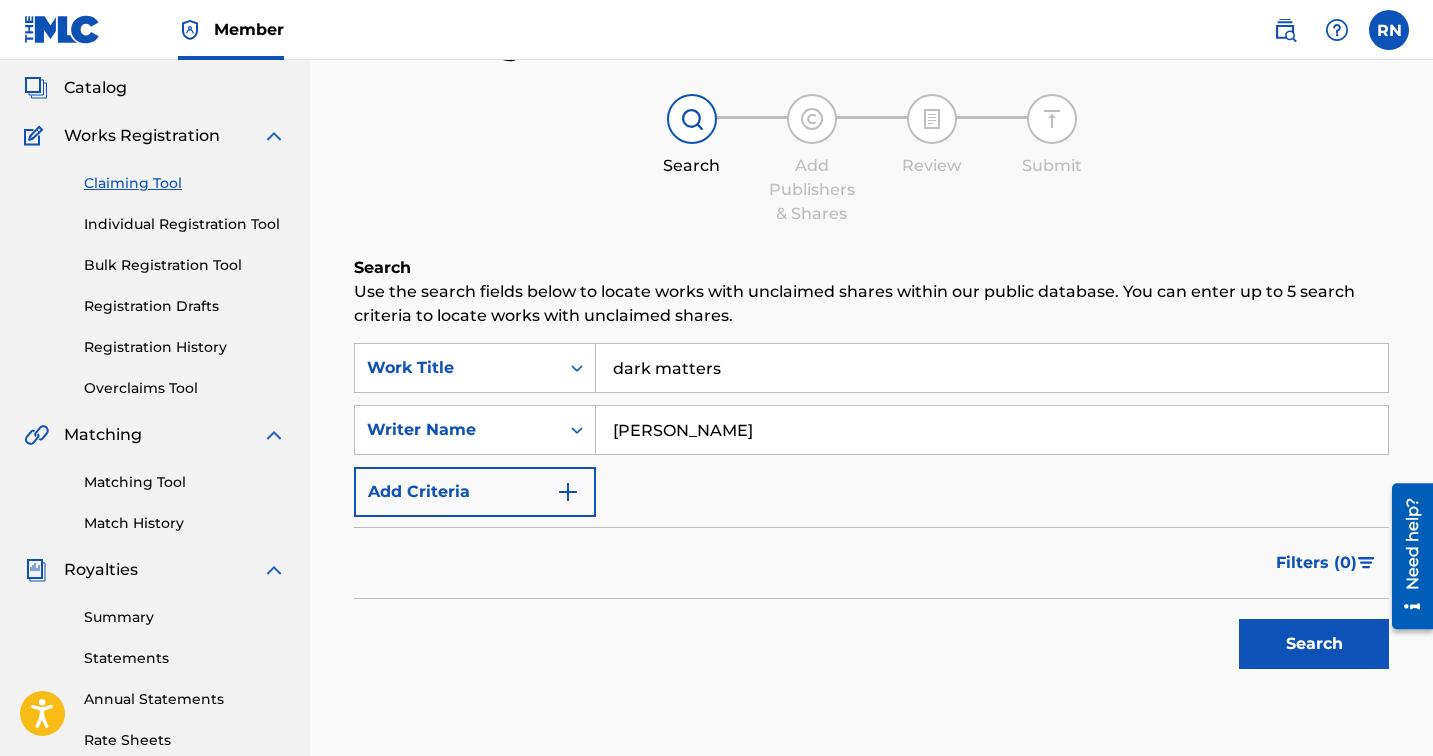 click on "Search" at bounding box center [1314, 644] 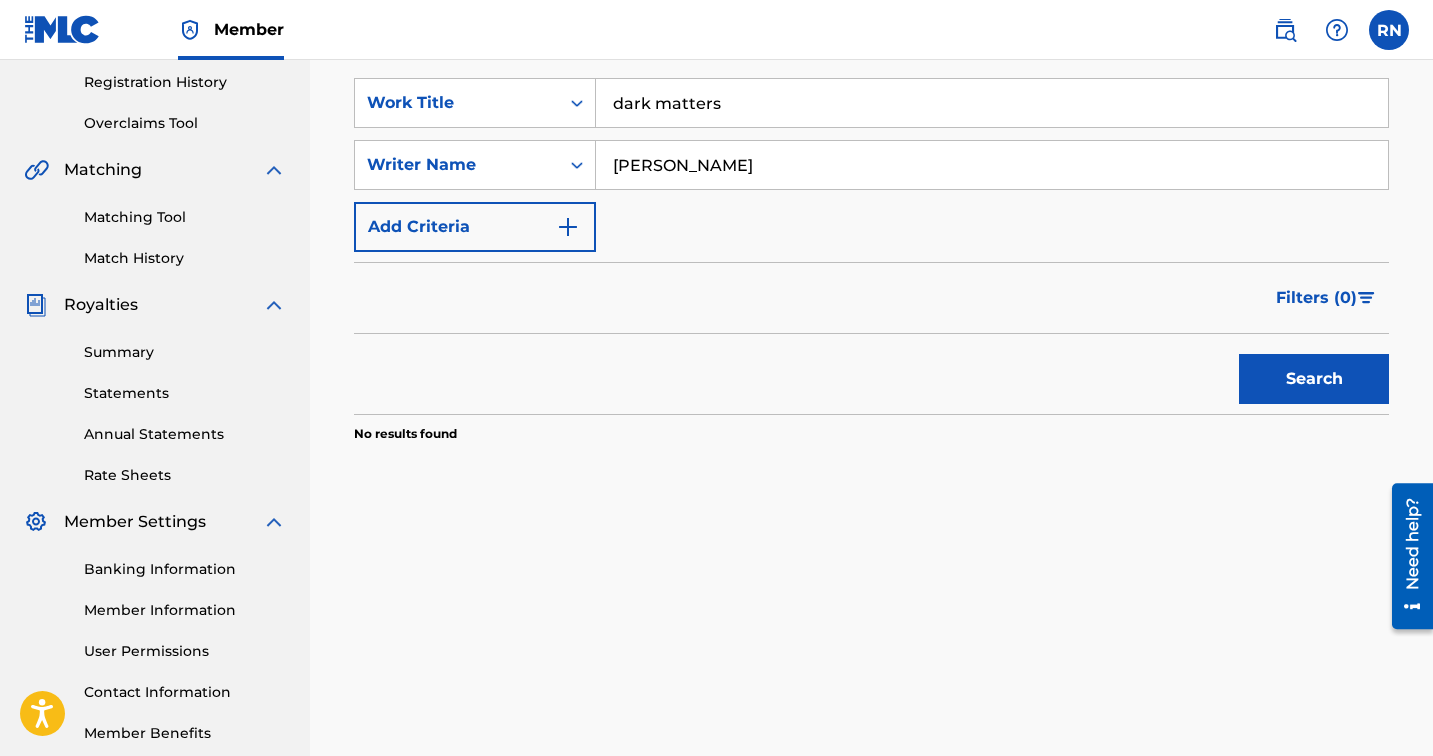 scroll, scrollTop: 311, scrollLeft: 0, axis: vertical 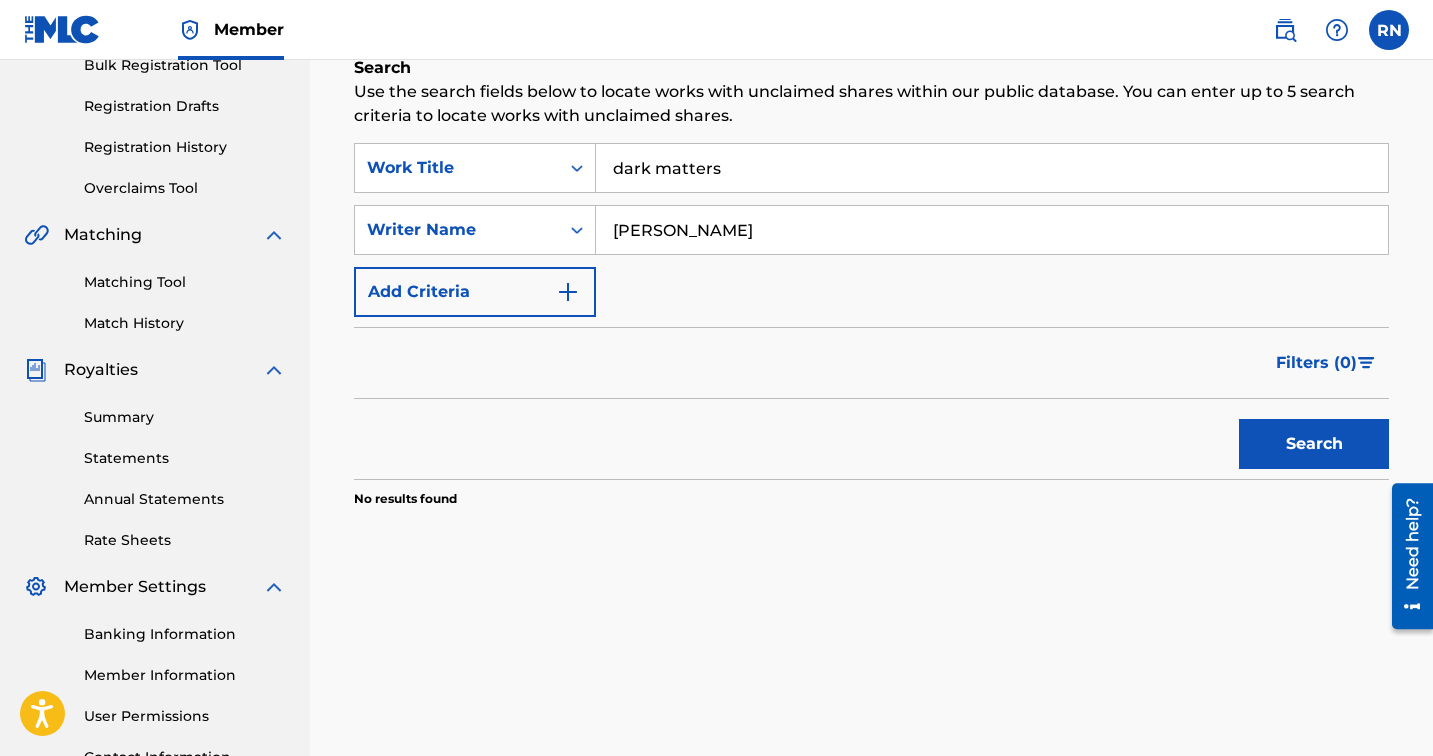 click at bounding box center [568, 292] 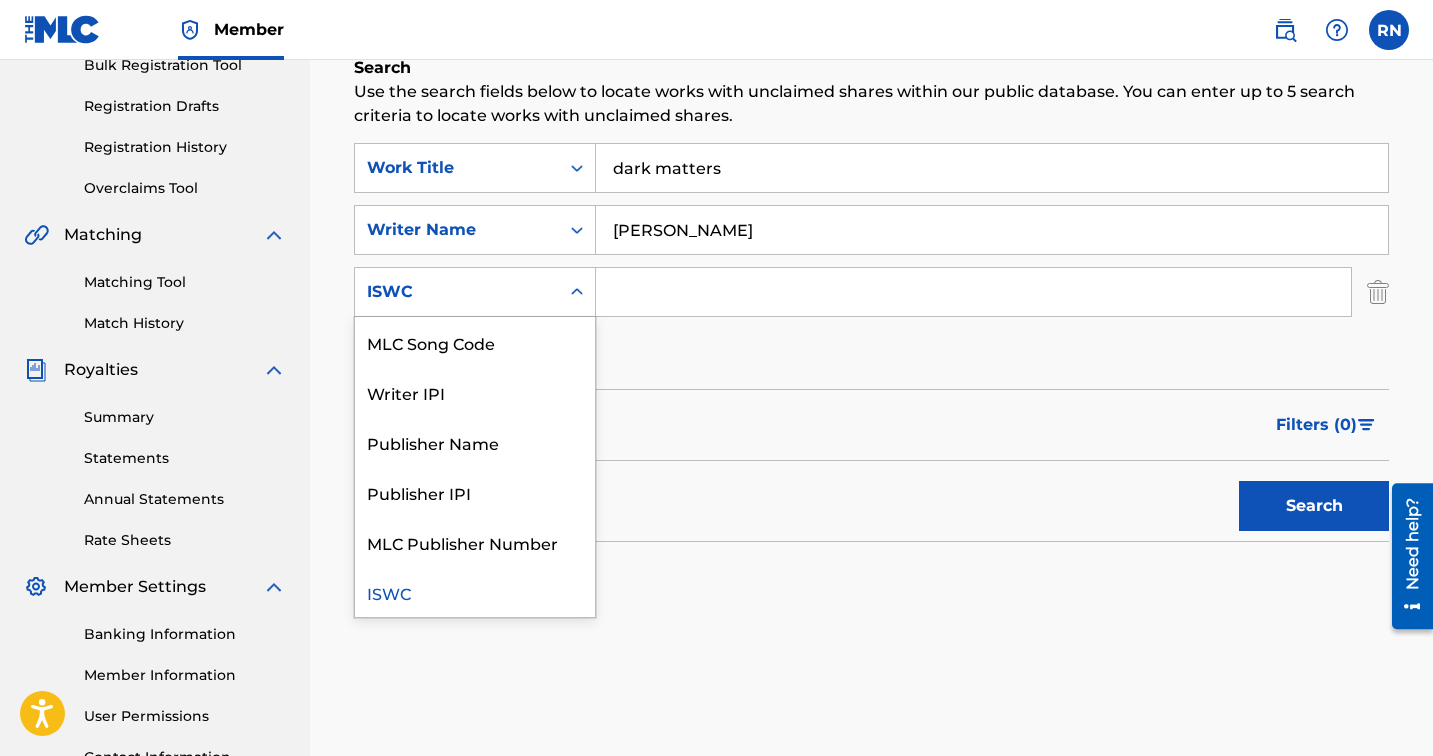 click 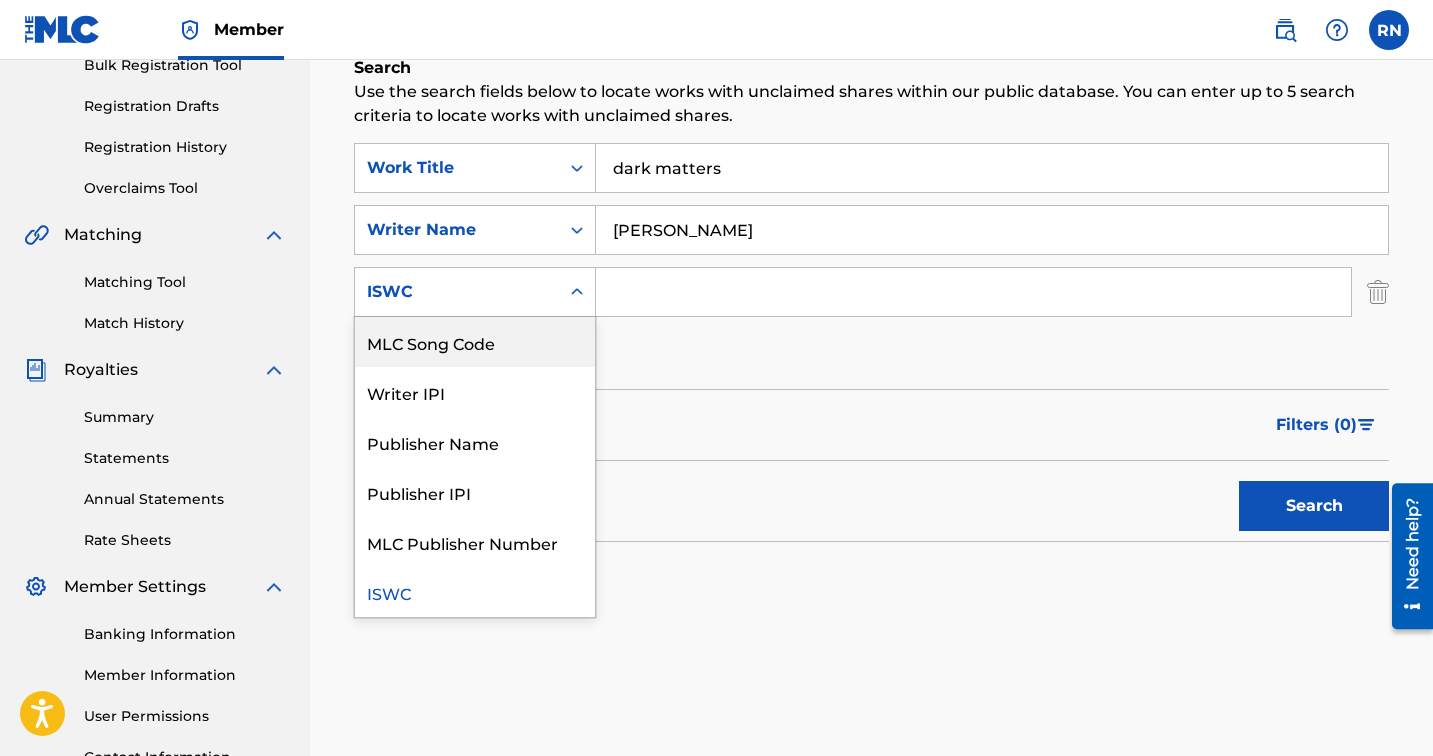 click on "SearchWithCriteriae212f069-8078-4f56-9170-7fadb9109080 Work Title dark matters SearchWithCriteria9d51cc04-e8a3-4db2-b6fc-ae0769d9274b Writer Name [PERSON_NAME] SearchWithCriteria349817c6-13ca-4bc0-a6ea-00c366b76525 MLC Song Code, 1 of 6. 6 results available. Use Up and Down to choose options, press Enter to select the currently focused option, press Escape to exit the menu, press Tab to select the option and exit the menu. ISWC MLC Song Code Writer IPI Publisher Name Publisher IPI MLC Publisher Number ISWC Add Criteria" at bounding box center (871, 261) 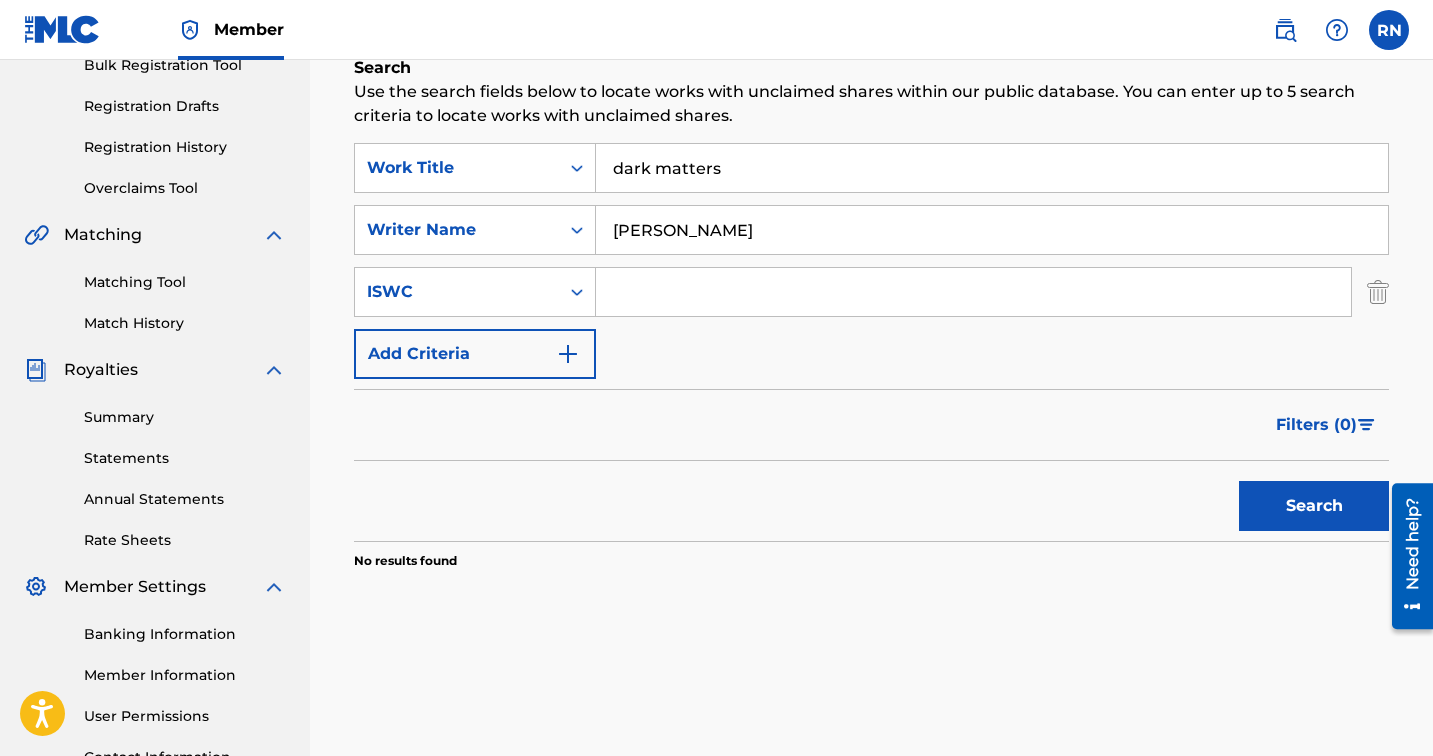 click on "[PERSON_NAME]" at bounding box center [992, 230] 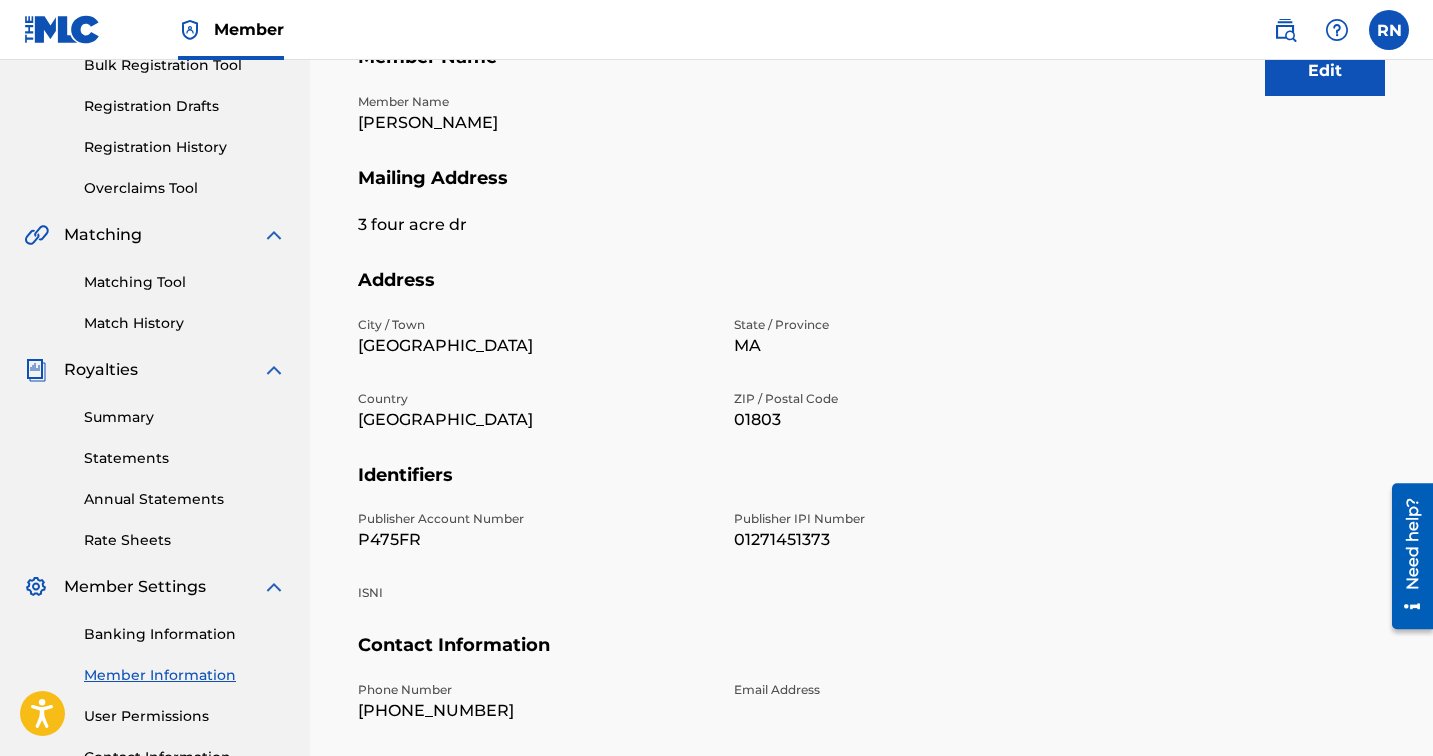 scroll, scrollTop: 0, scrollLeft: 0, axis: both 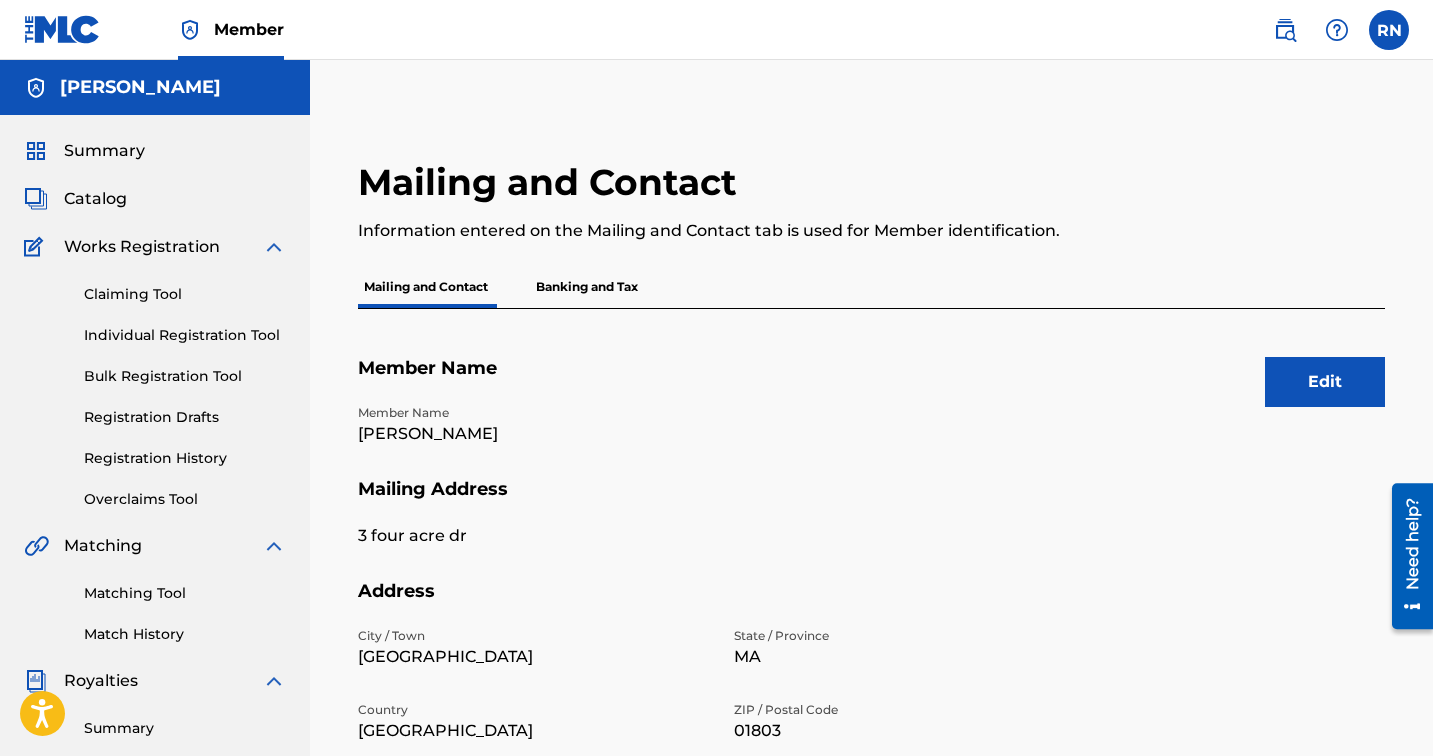 click on "Banking and Tax" at bounding box center (587, 287) 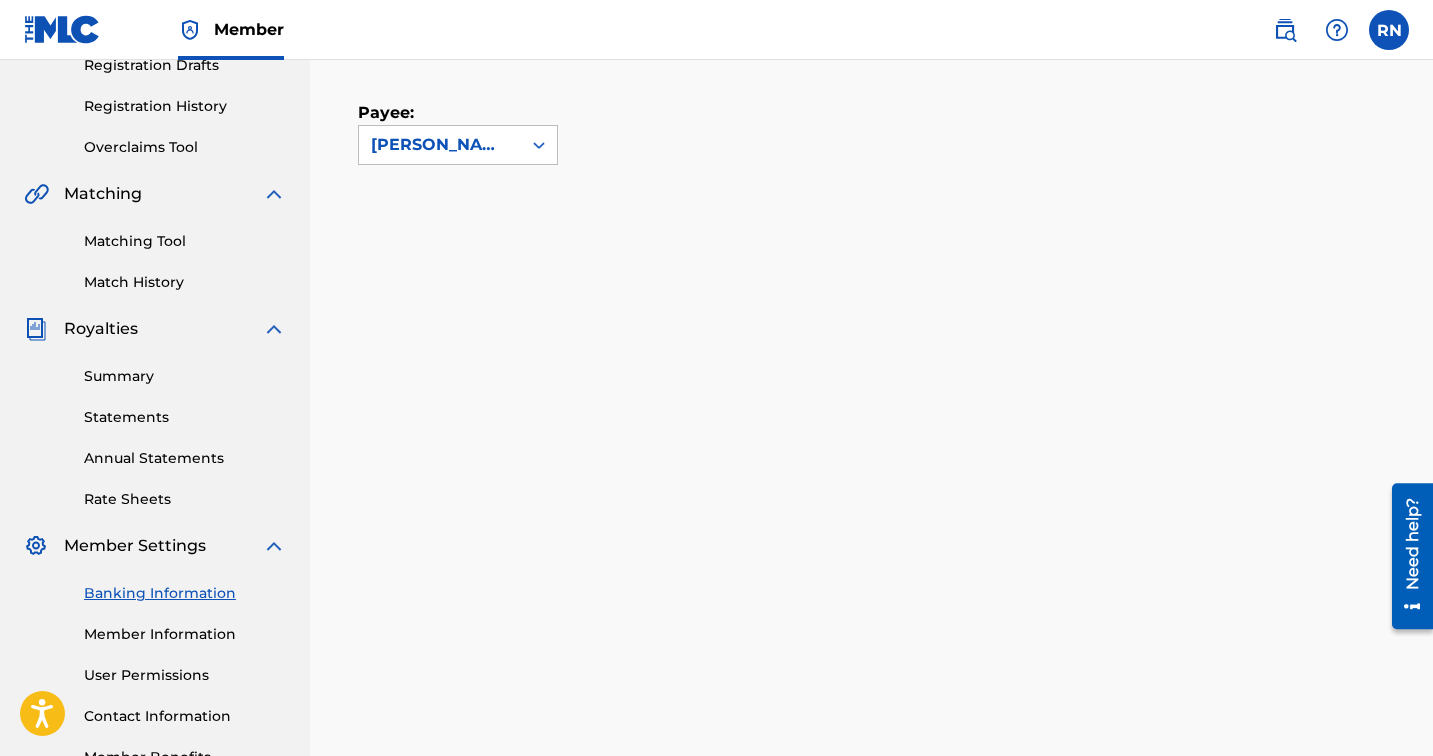 scroll, scrollTop: 325, scrollLeft: 0, axis: vertical 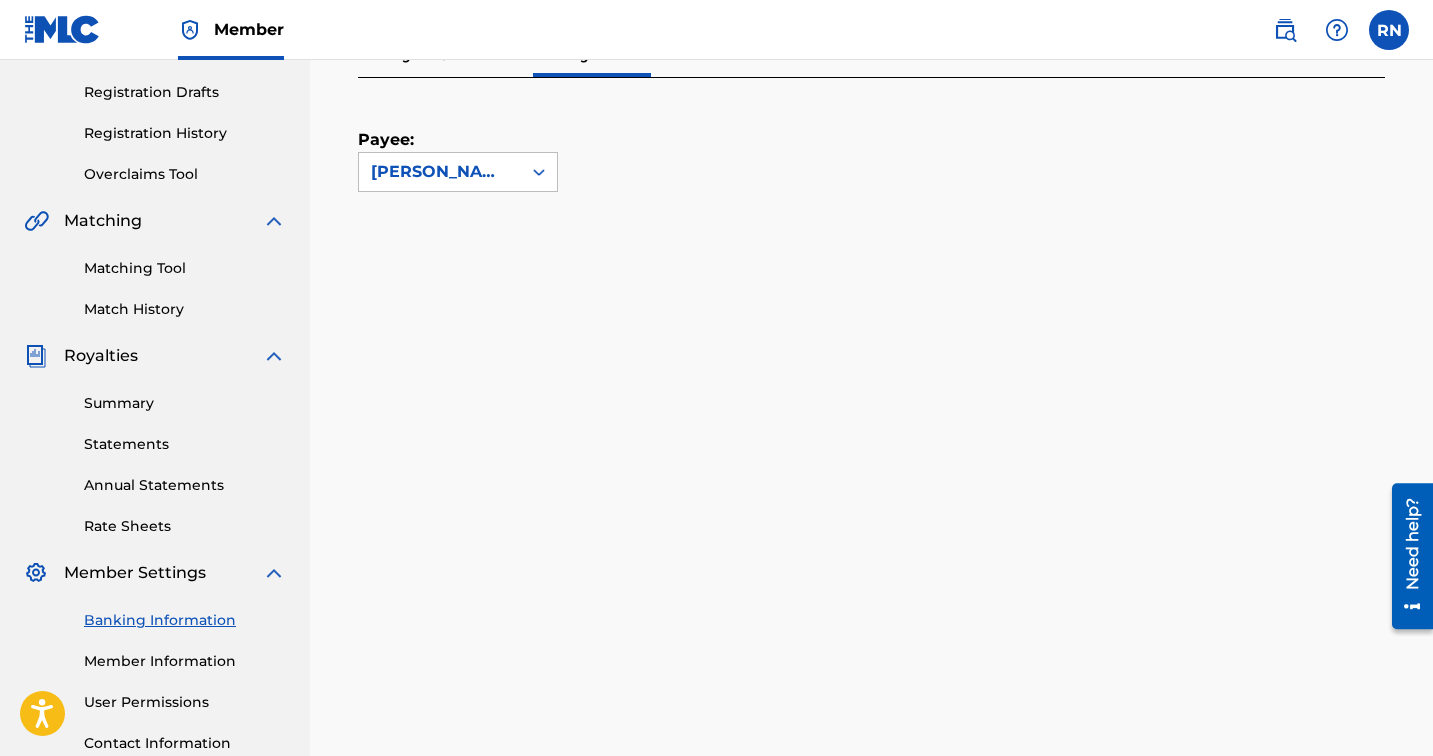 click at bounding box center (1389, 30) 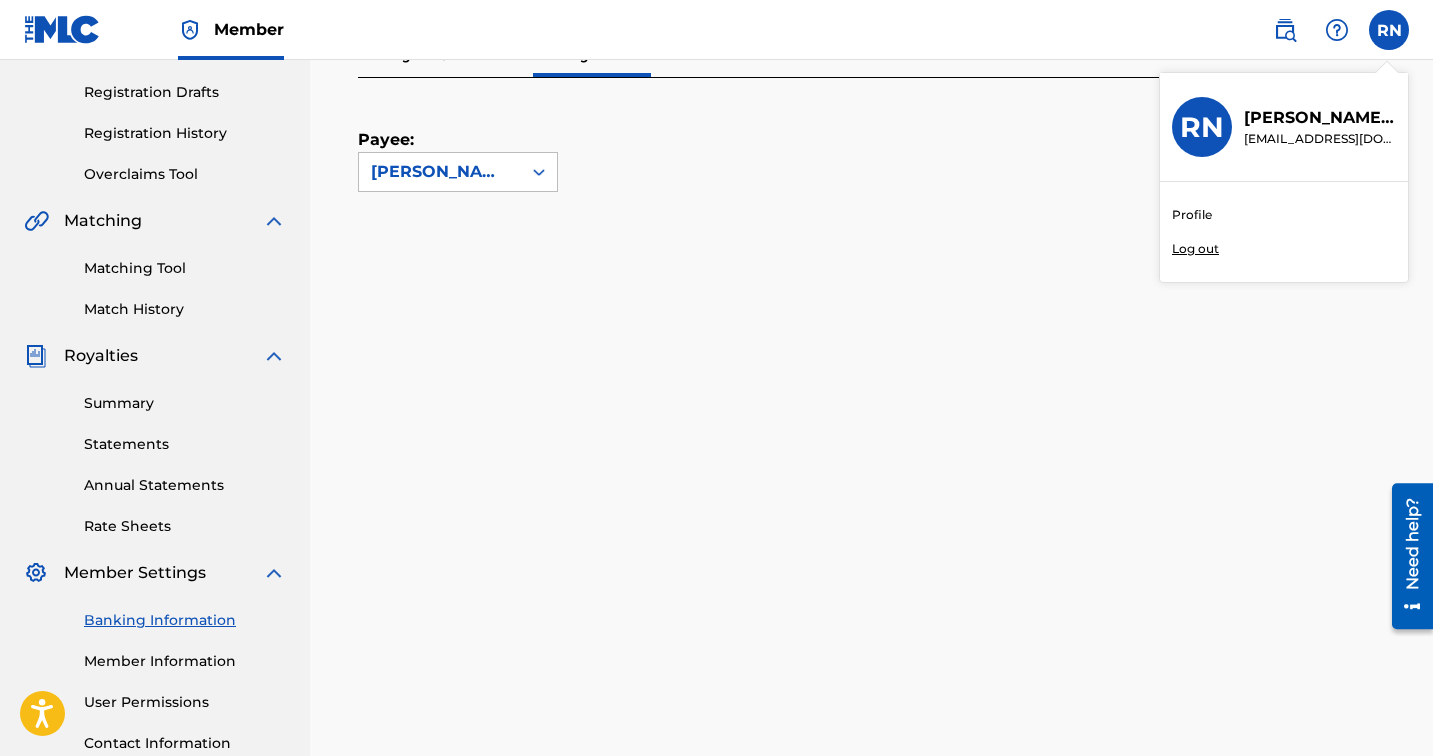 click on "Log out" at bounding box center [1195, 249] 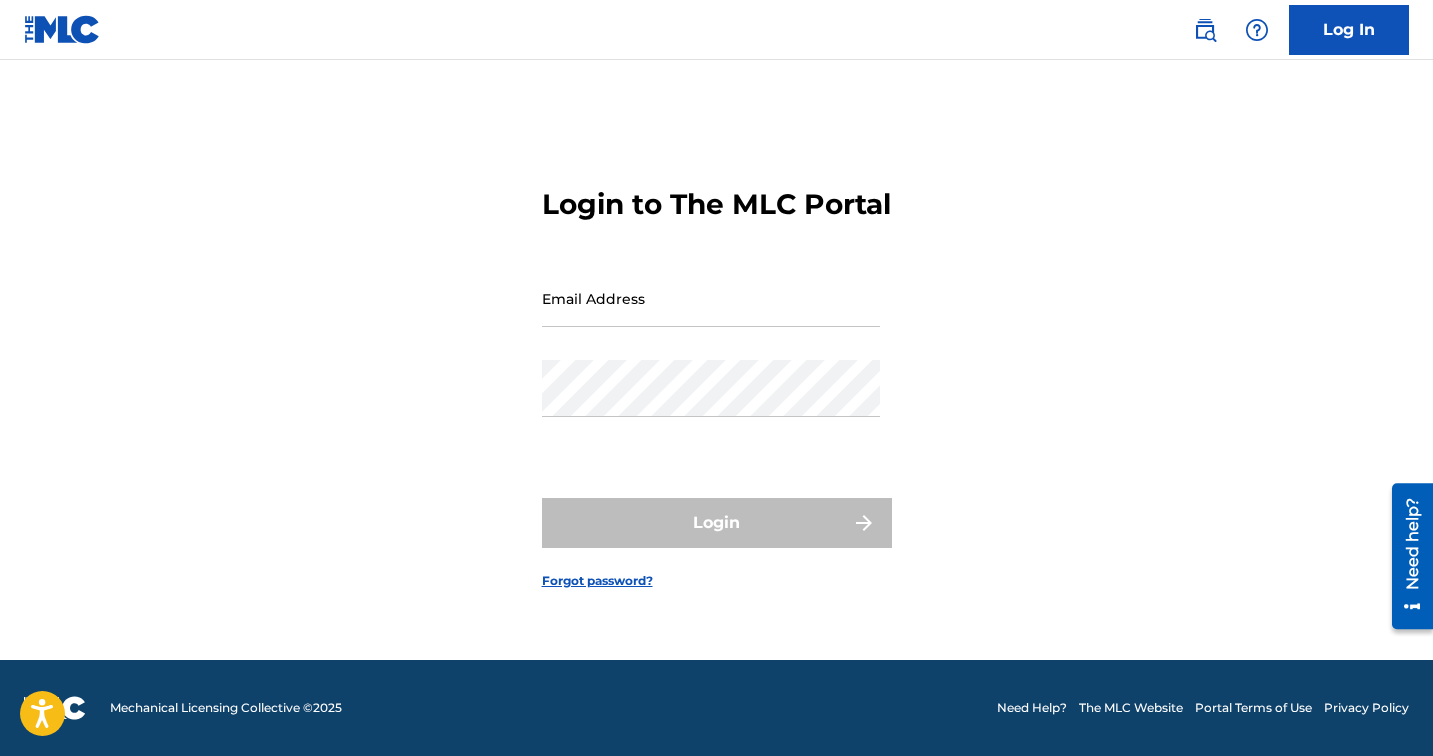 scroll, scrollTop: 0, scrollLeft: 0, axis: both 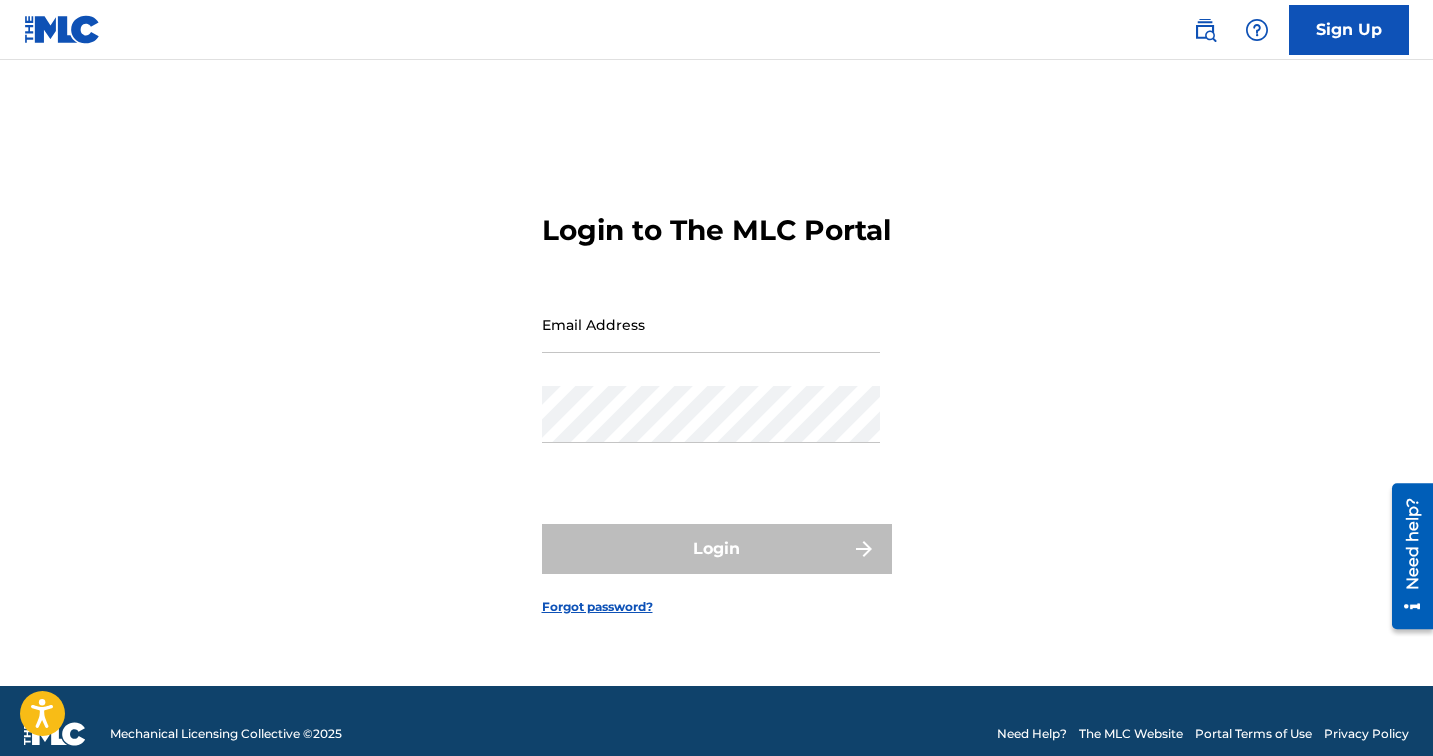click at bounding box center (62, 29) 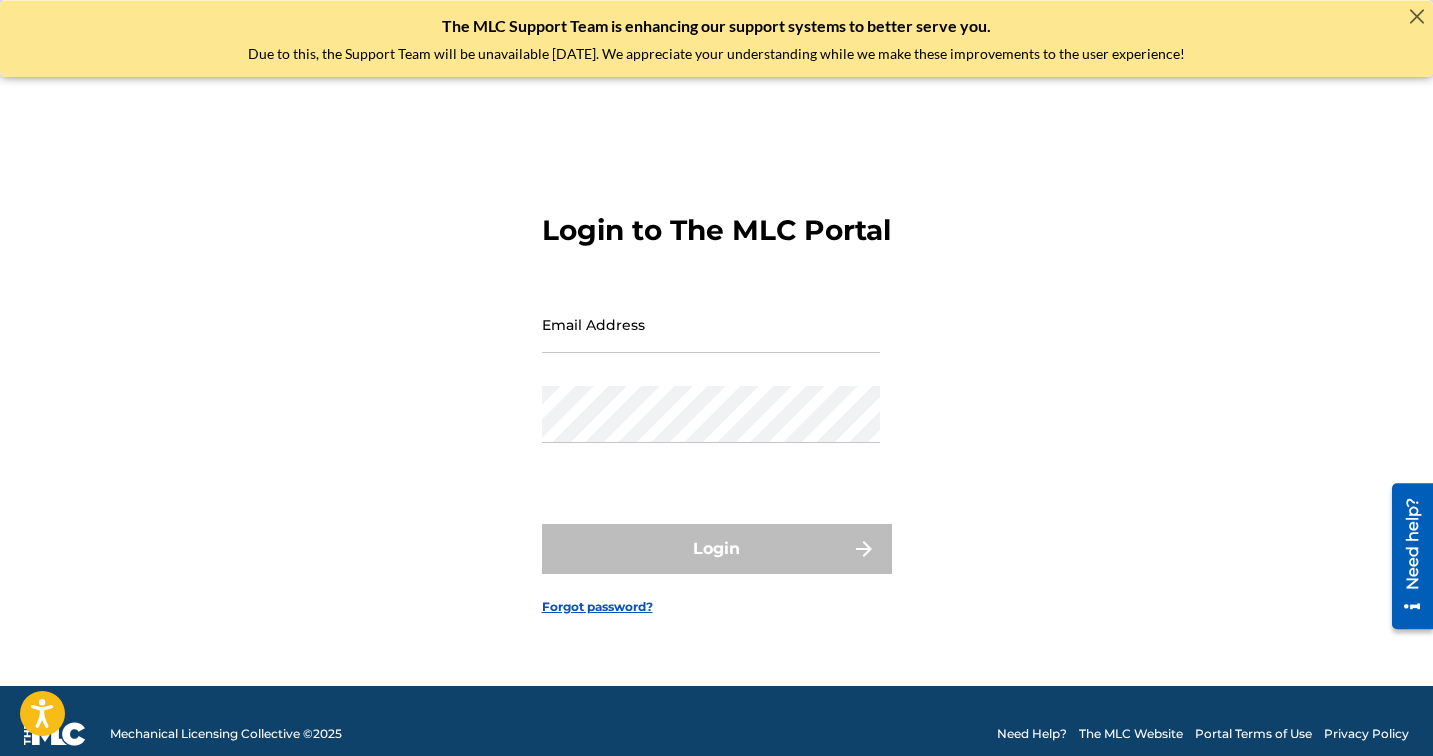click on "Login to The MLC Portal Email Address Password Login Forgot password?" at bounding box center (717, 398) 